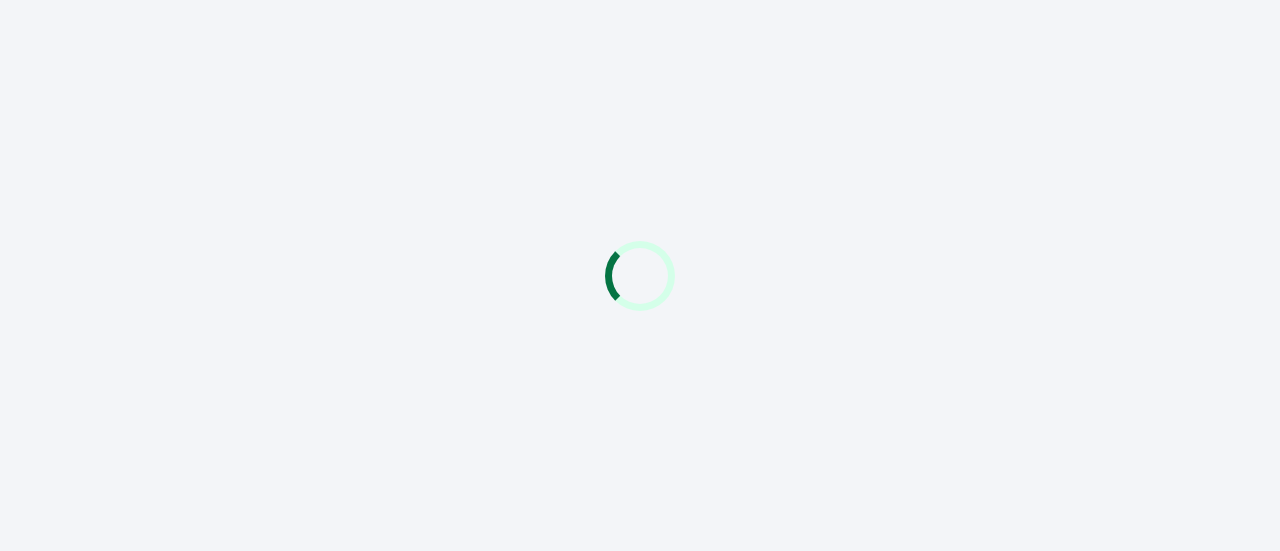 scroll, scrollTop: 0, scrollLeft: 0, axis: both 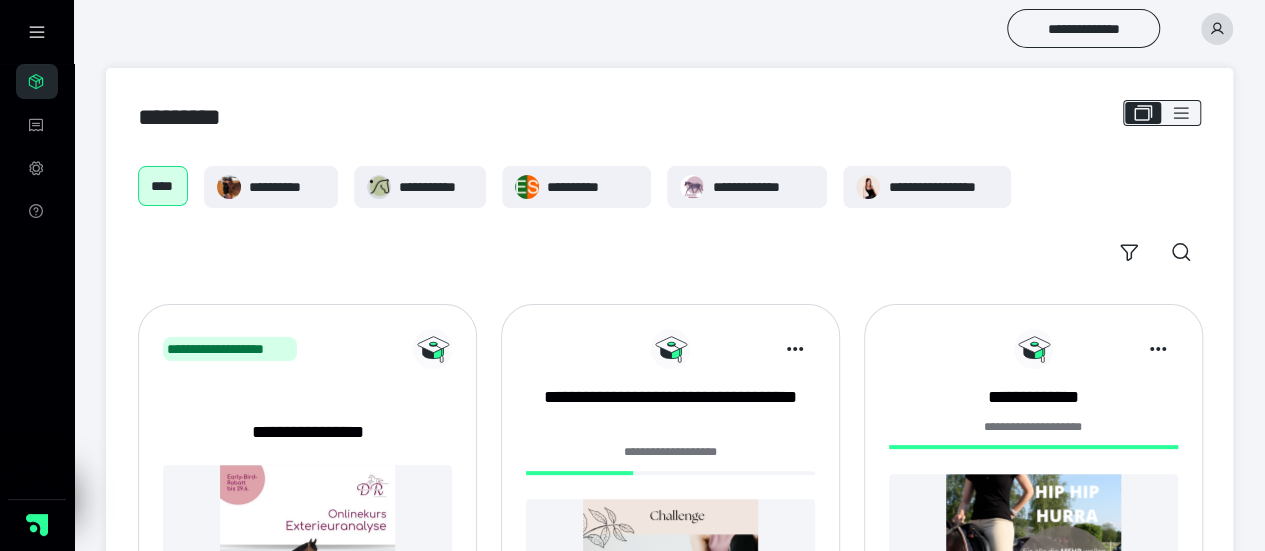 click on "**********" at bounding box center (669, 1153) 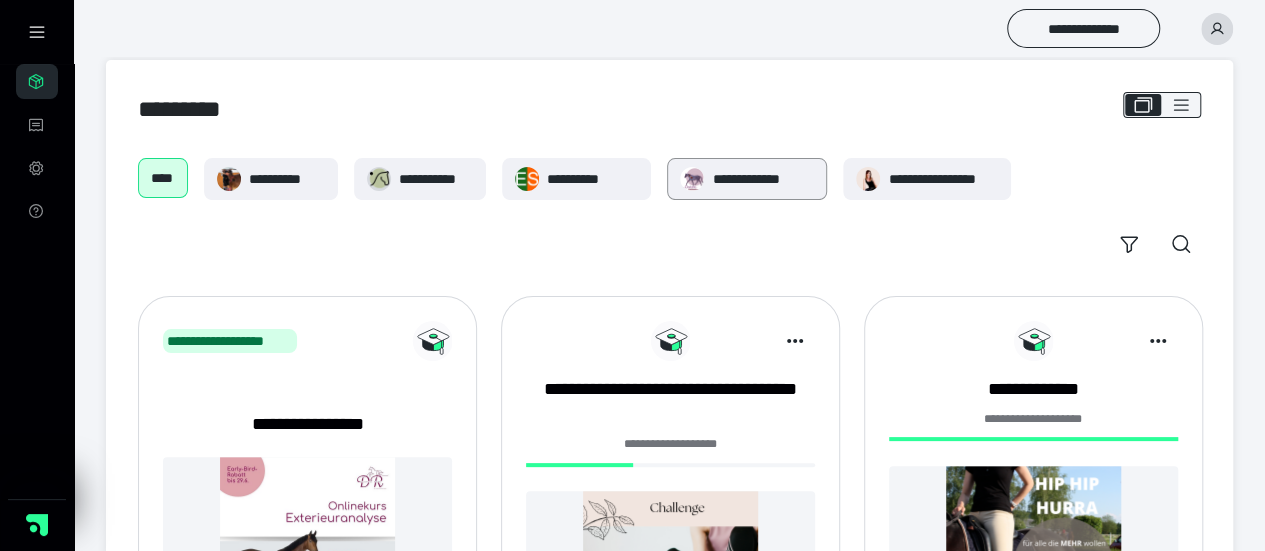 click on "**********" at bounding box center [763, 179] 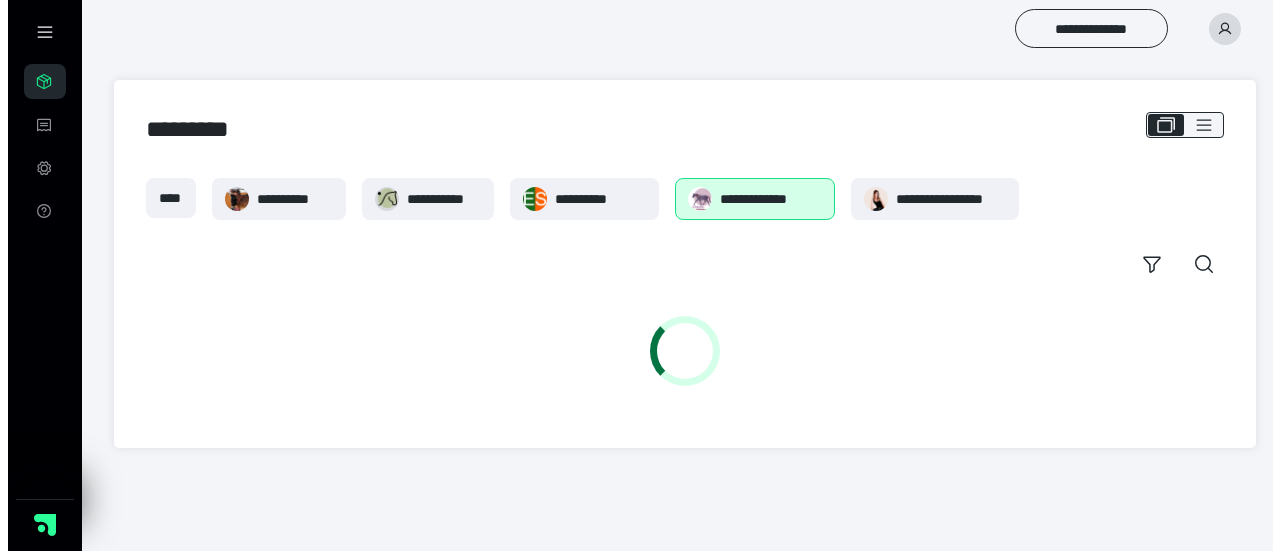 scroll, scrollTop: 0, scrollLeft: 0, axis: both 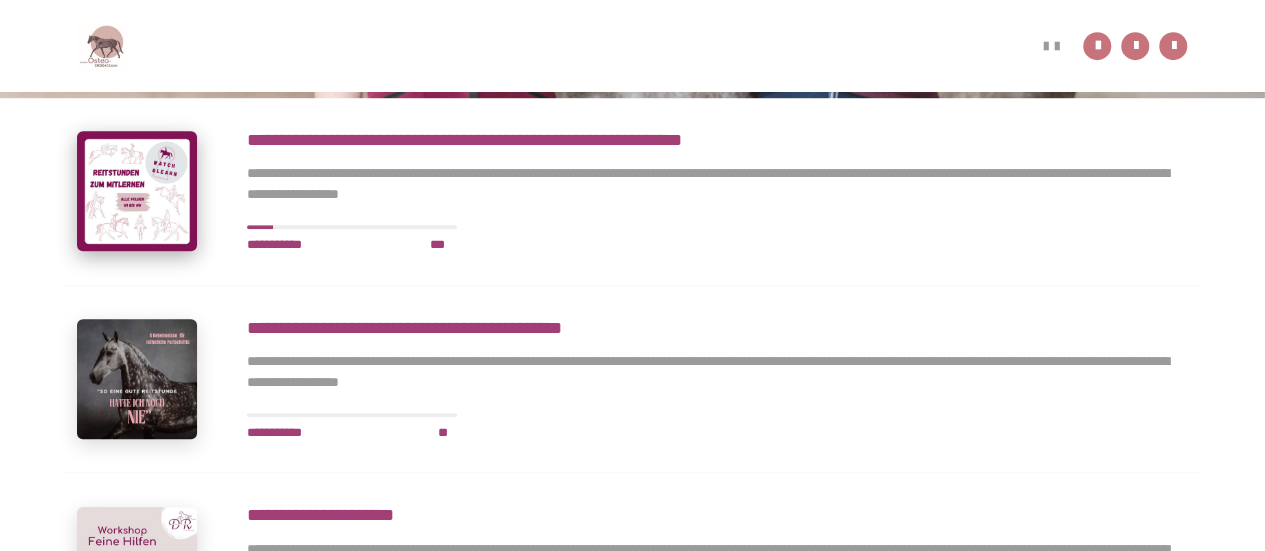 click at bounding box center [137, 191] 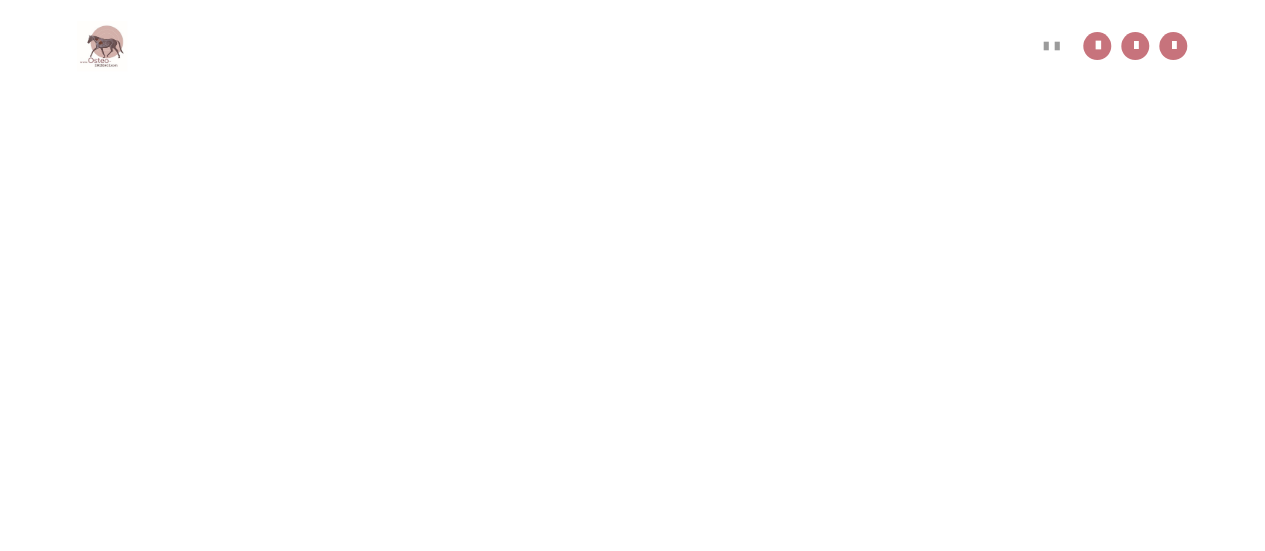scroll, scrollTop: 60, scrollLeft: 0, axis: vertical 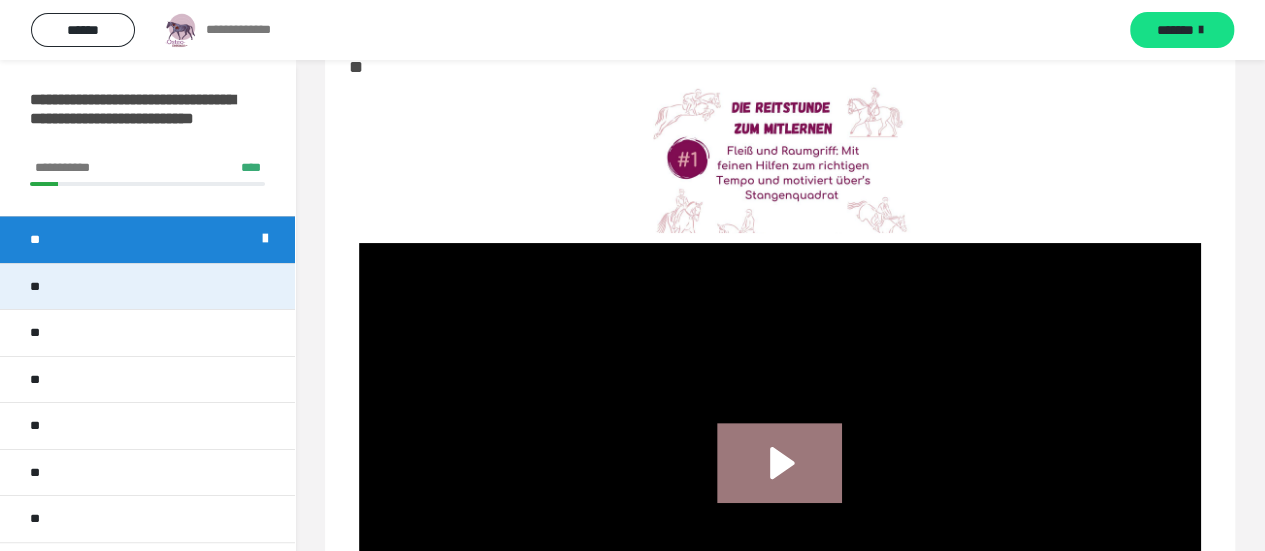 click on "**" at bounding box center (38, 287) 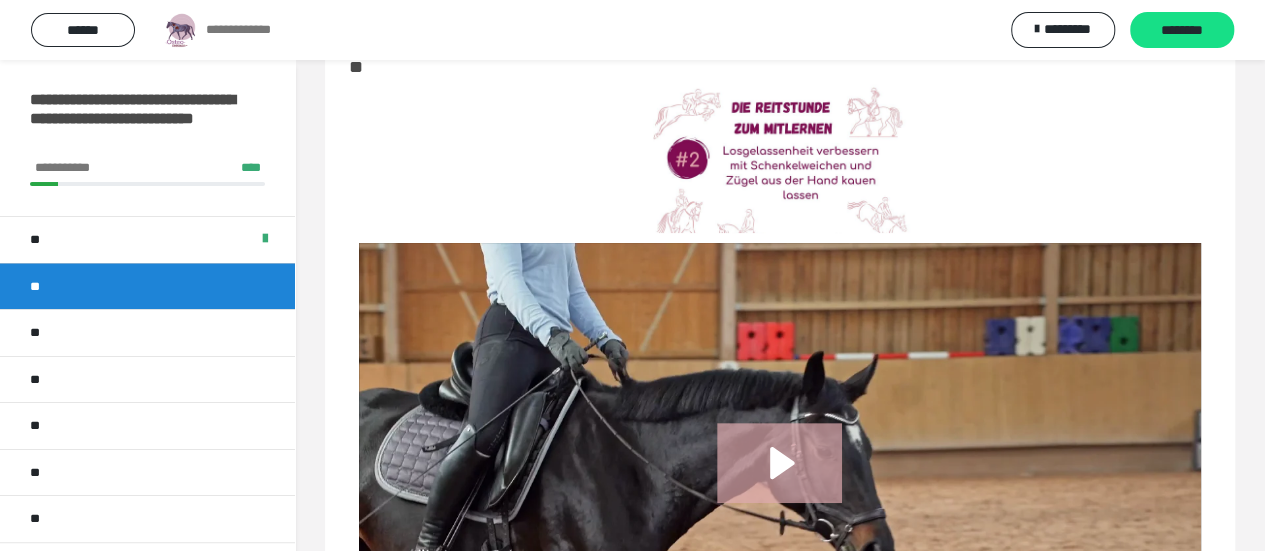 click 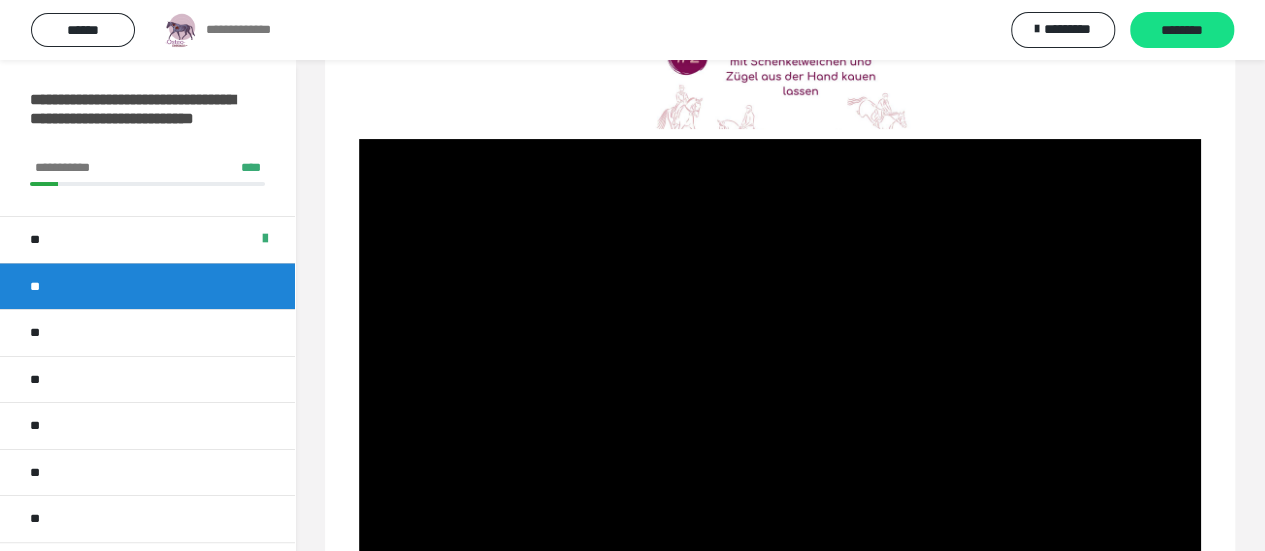 scroll, scrollTop: 289, scrollLeft: 0, axis: vertical 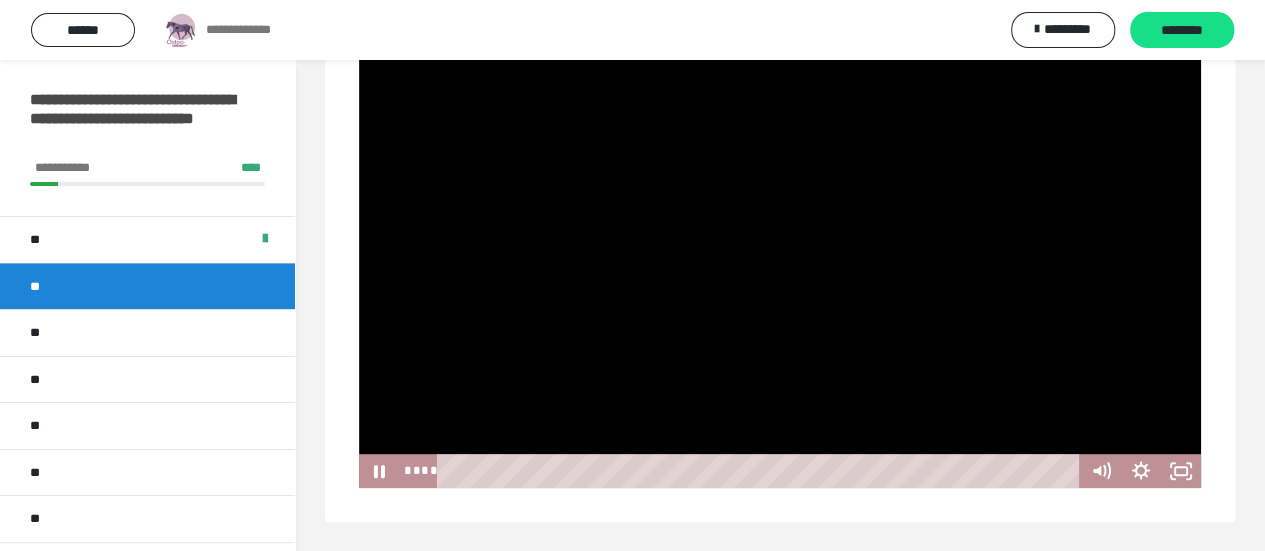 click at bounding box center (761, 471) 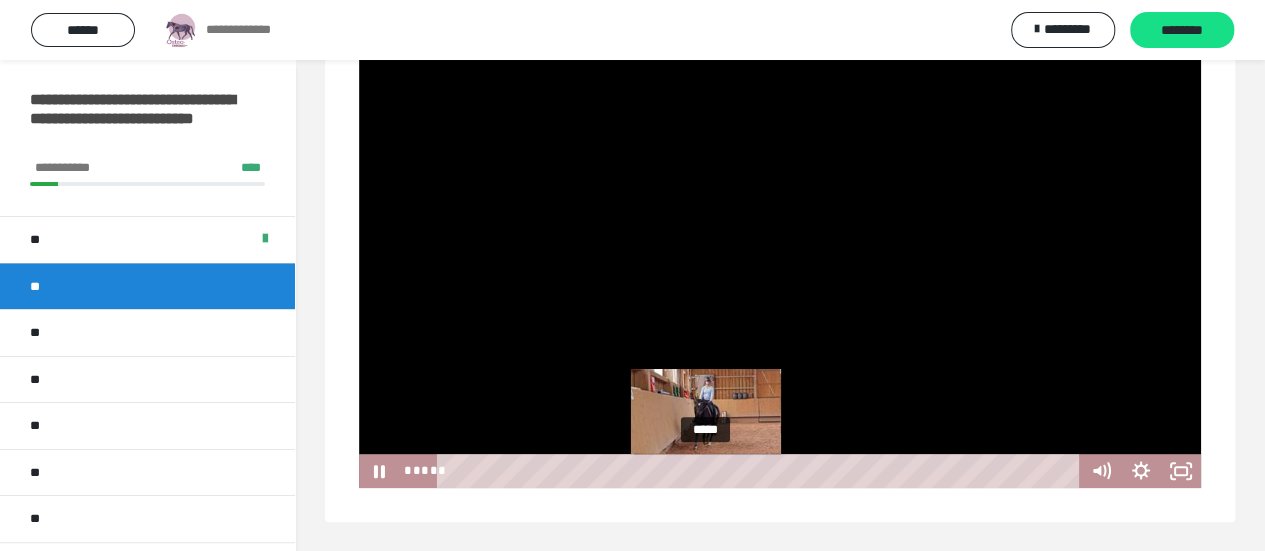 click on "*****" at bounding box center [761, 471] 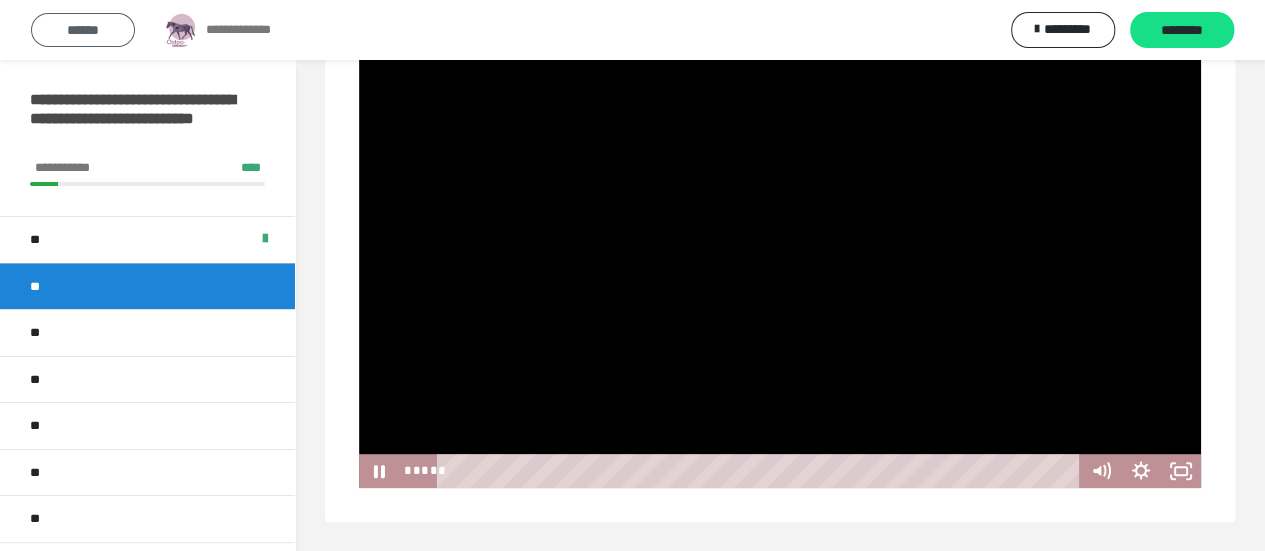 click on "******" at bounding box center [83, 30] 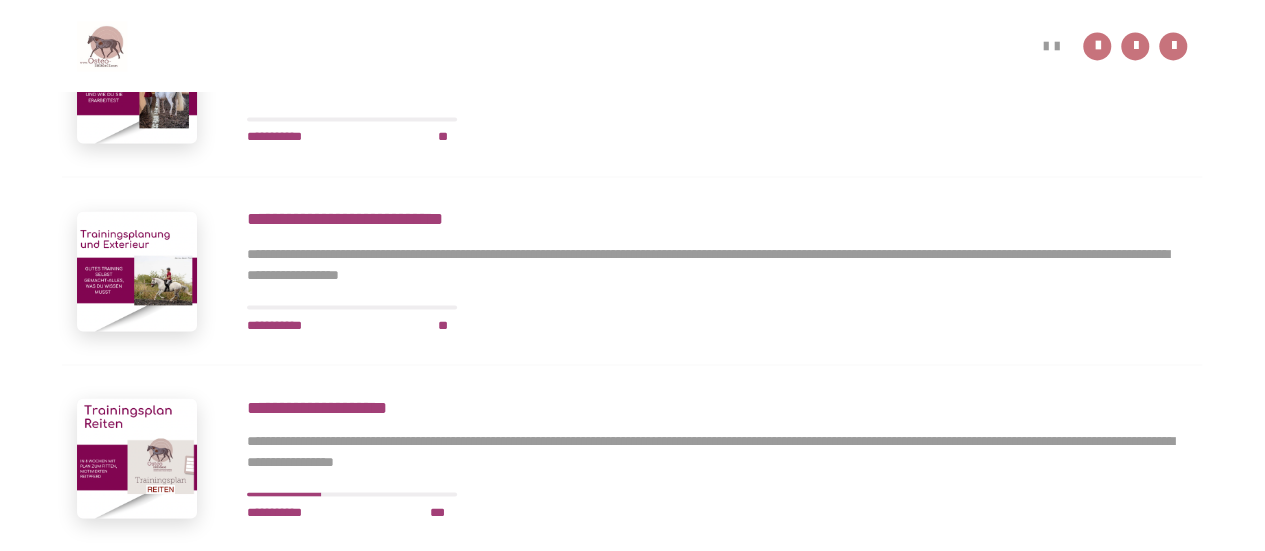 scroll, scrollTop: 1692, scrollLeft: 0, axis: vertical 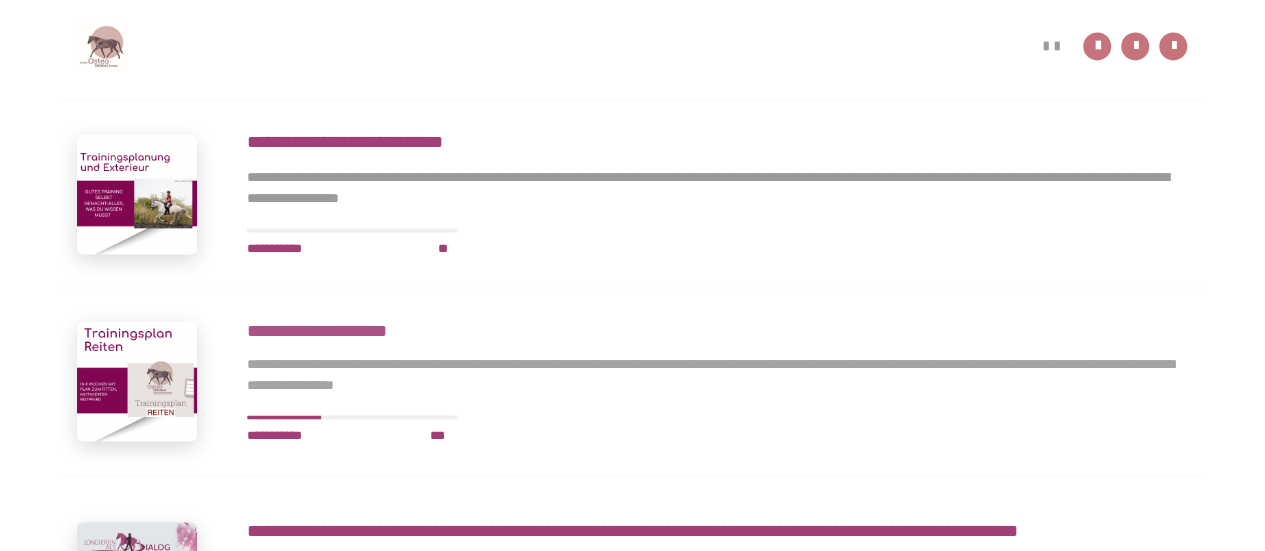 click on "**********" at bounding box center (717, 330) 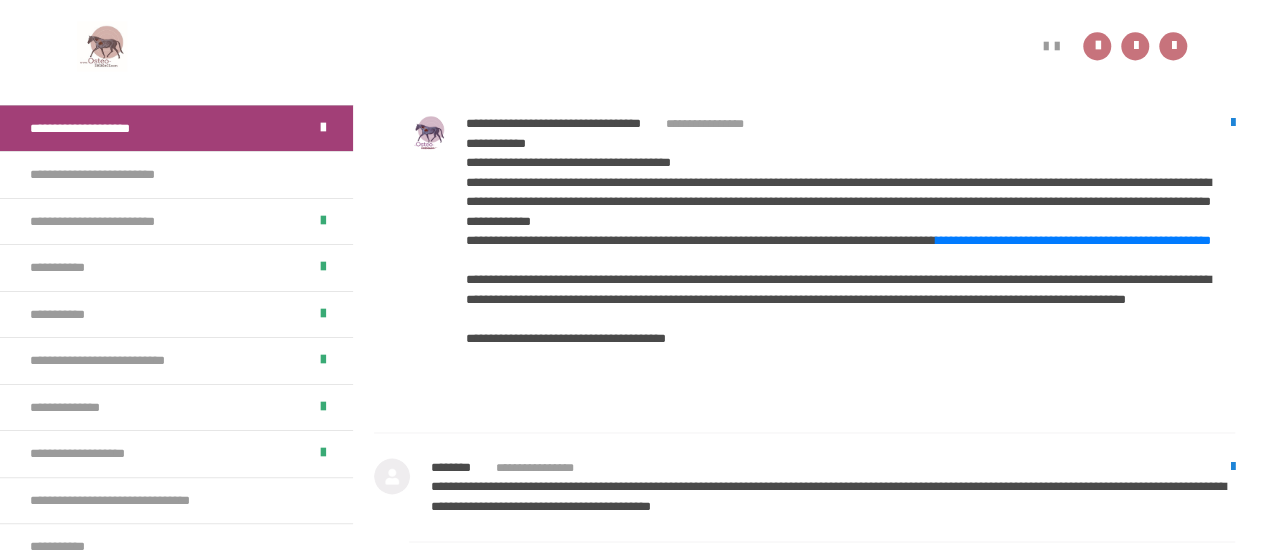 scroll, scrollTop: 1739, scrollLeft: 0, axis: vertical 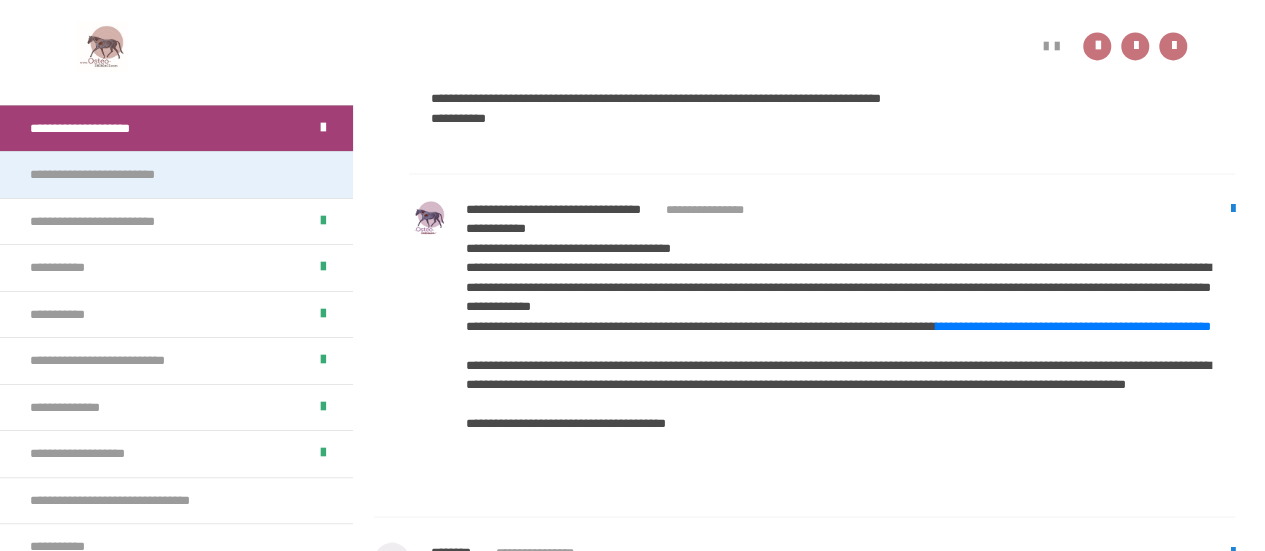 click on "**********" at bounding box center [116, 175] 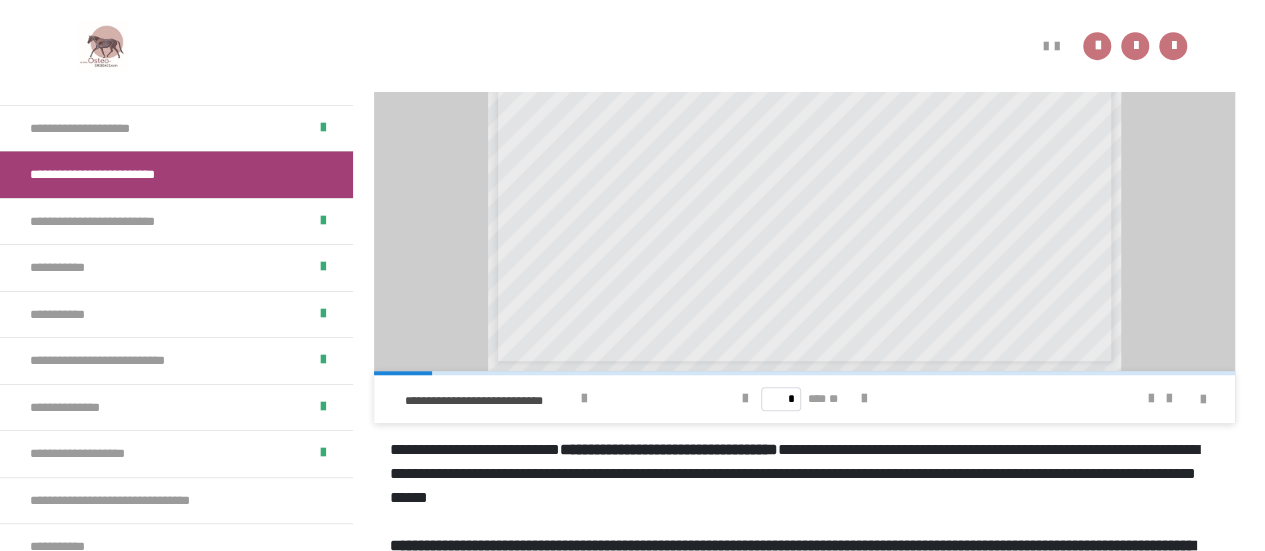 scroll, scrollTop: 594, scrollLeft: 0, axis: vertical 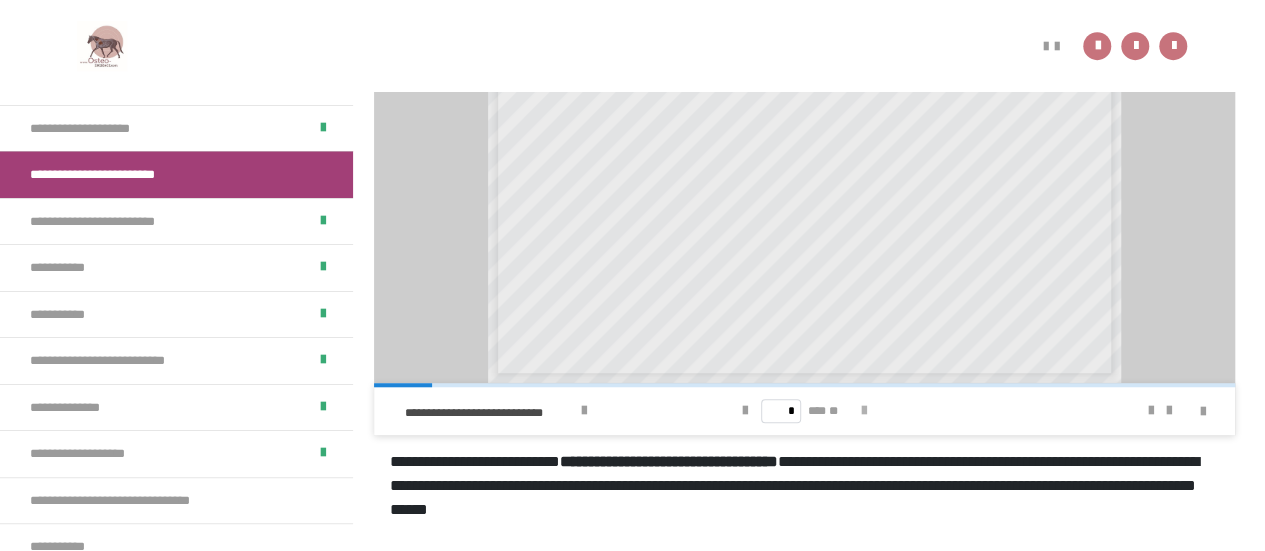click at bounding box center [864, 411] 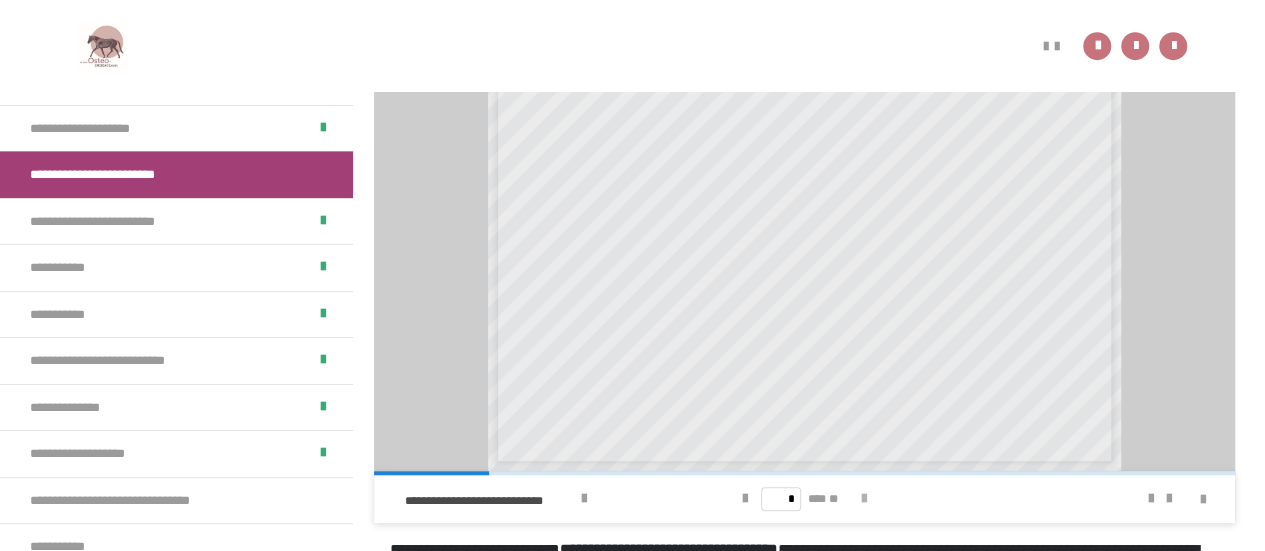 scroll, scrollTop: 503, scrollLeft: 0, axis: vertical 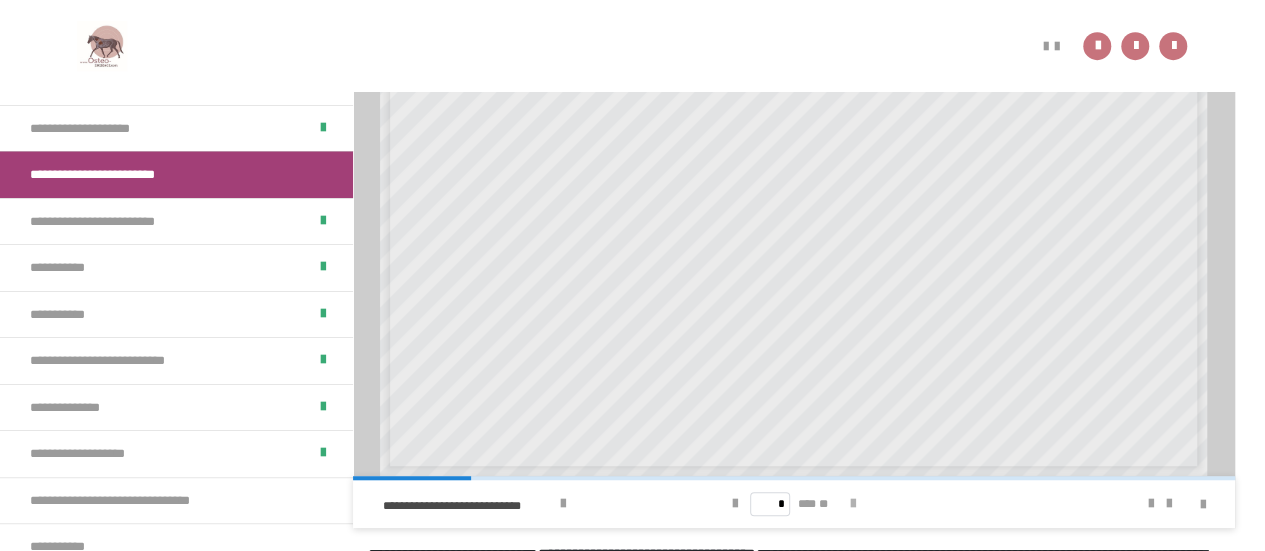 click at bounding box center (853, 504) 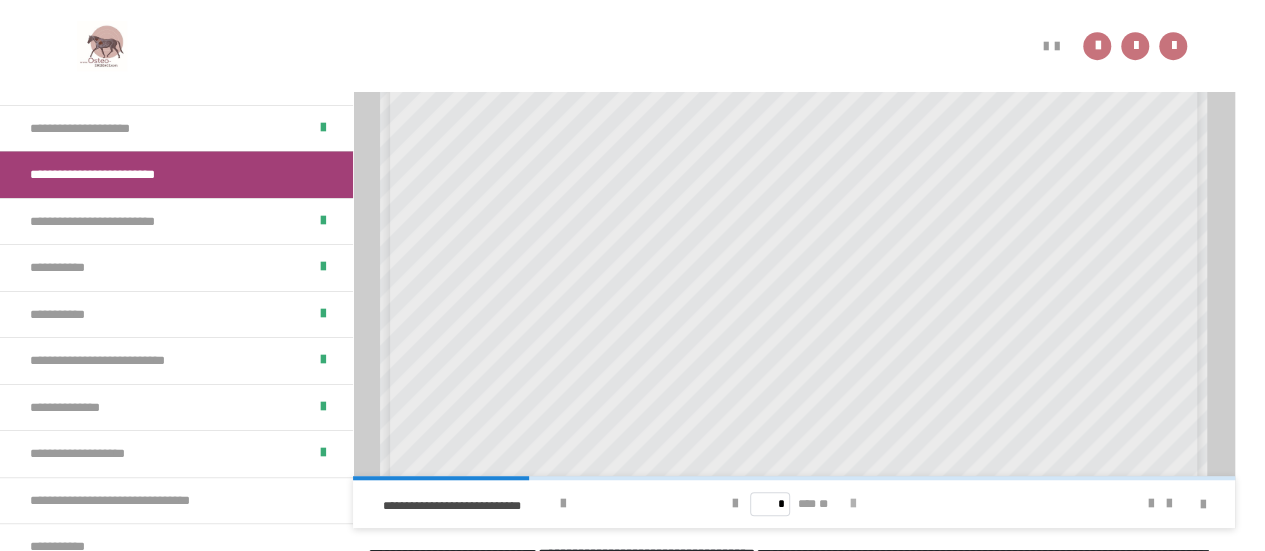 scroll, scrollTop: 110, scrollLeft: 0, axis: vertical 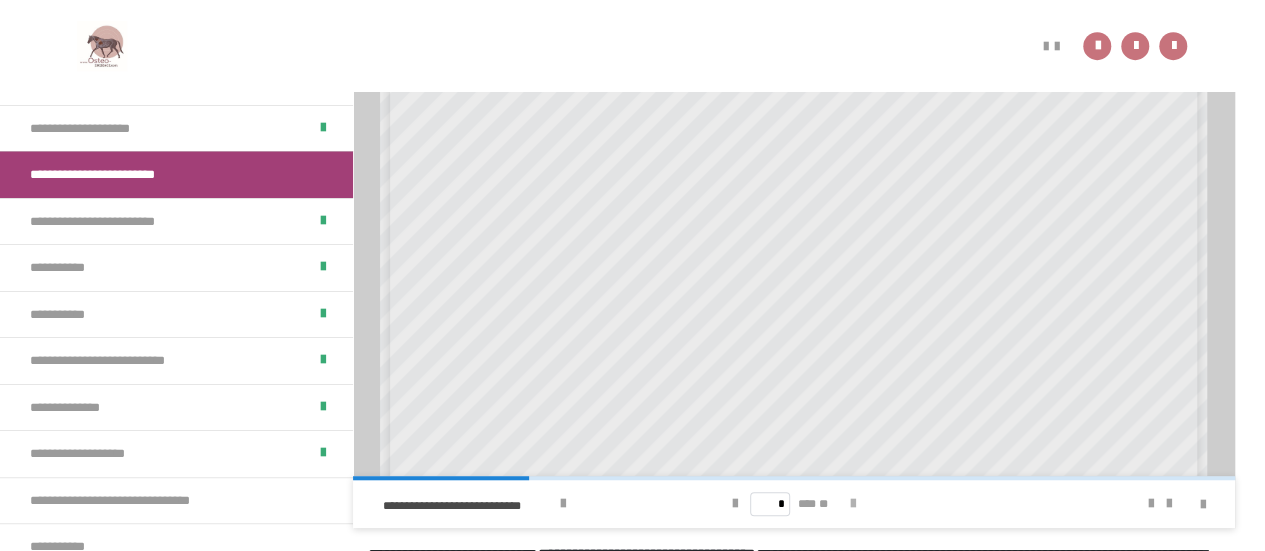 click at bounding box center [853, 504] 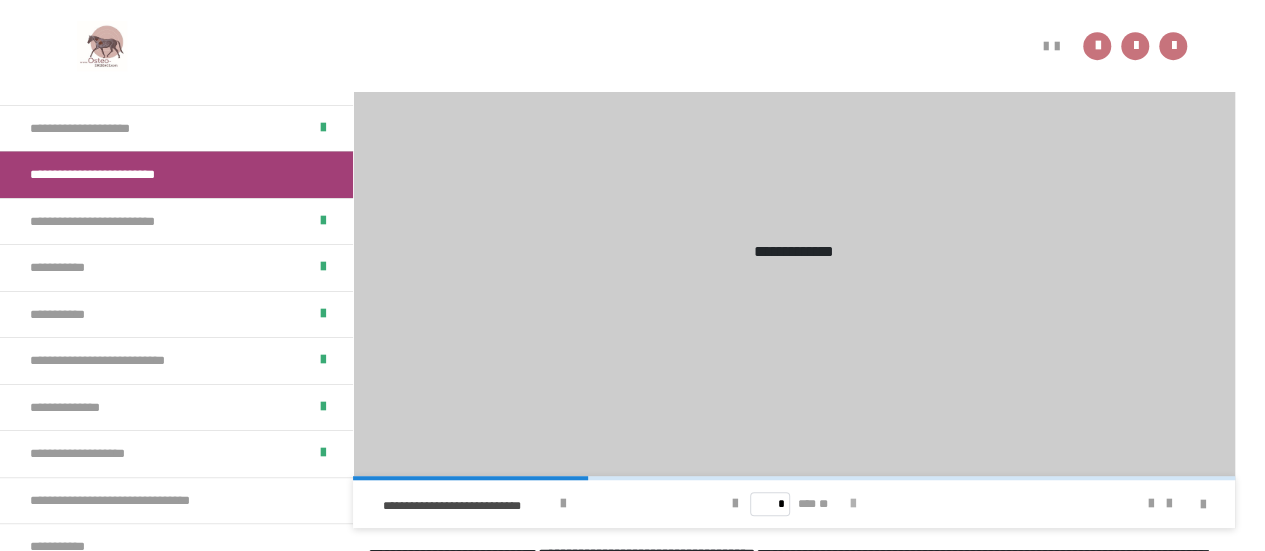 scroll, scrollTop: 0, scrollLeft: 0, axis: both 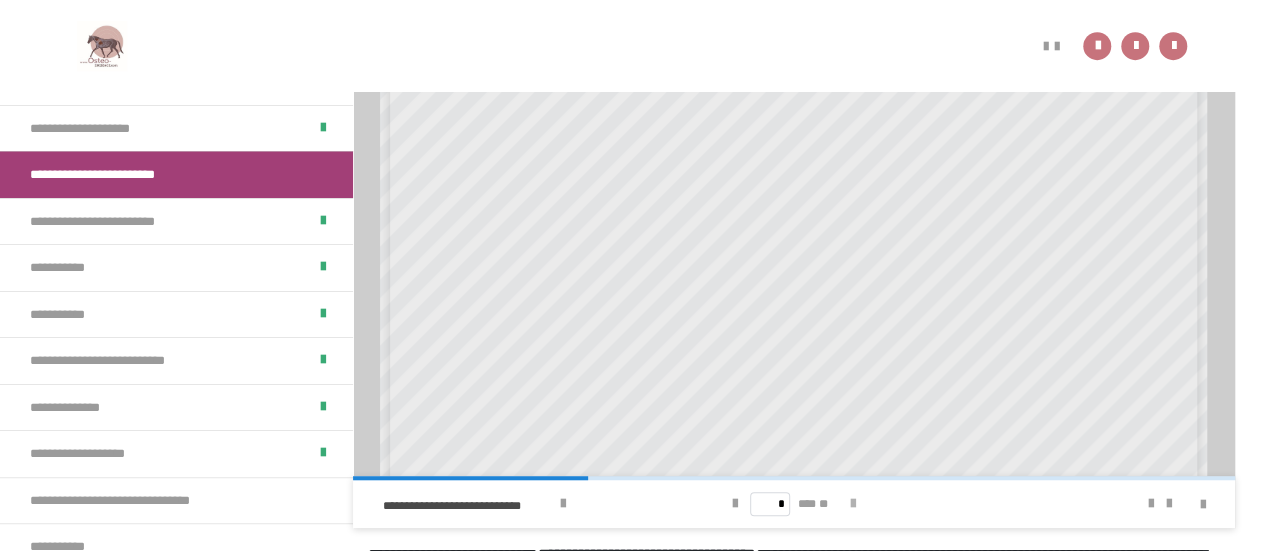 click at bounding box center (853, 504) 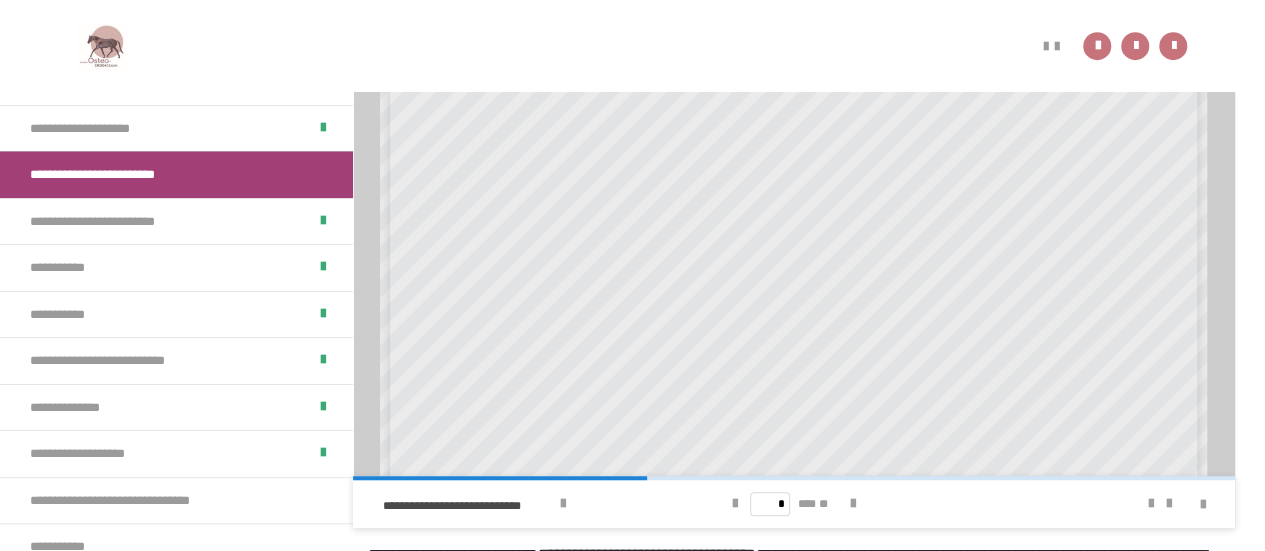 click on "**********" at bounding box center (116, 175) 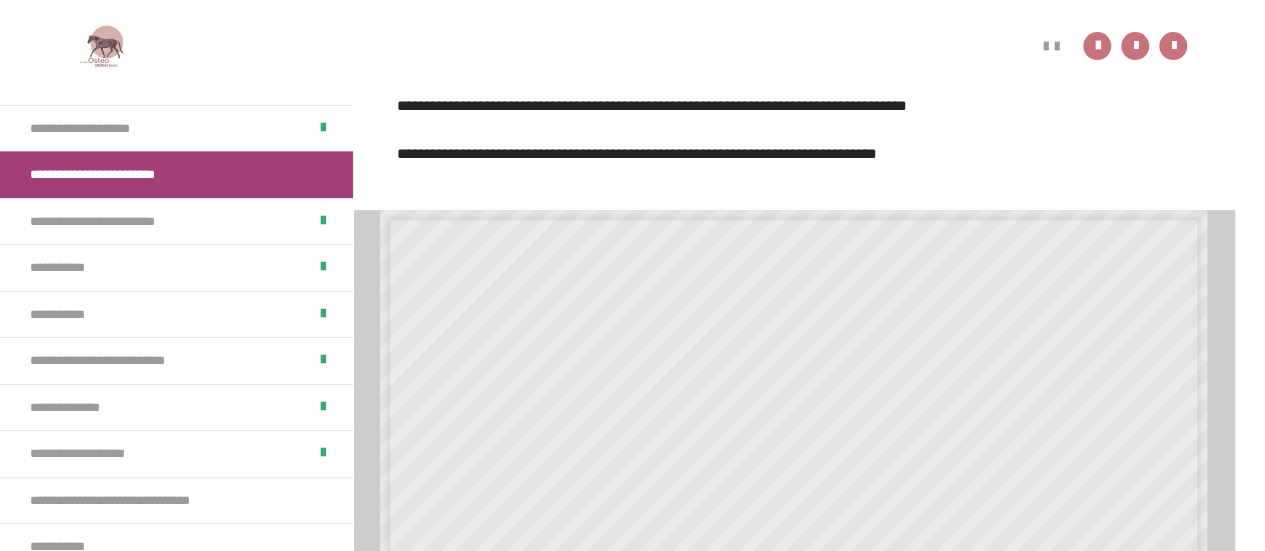 scroll, scrollTop: 137, scrollLeft: 0, axis: vertical 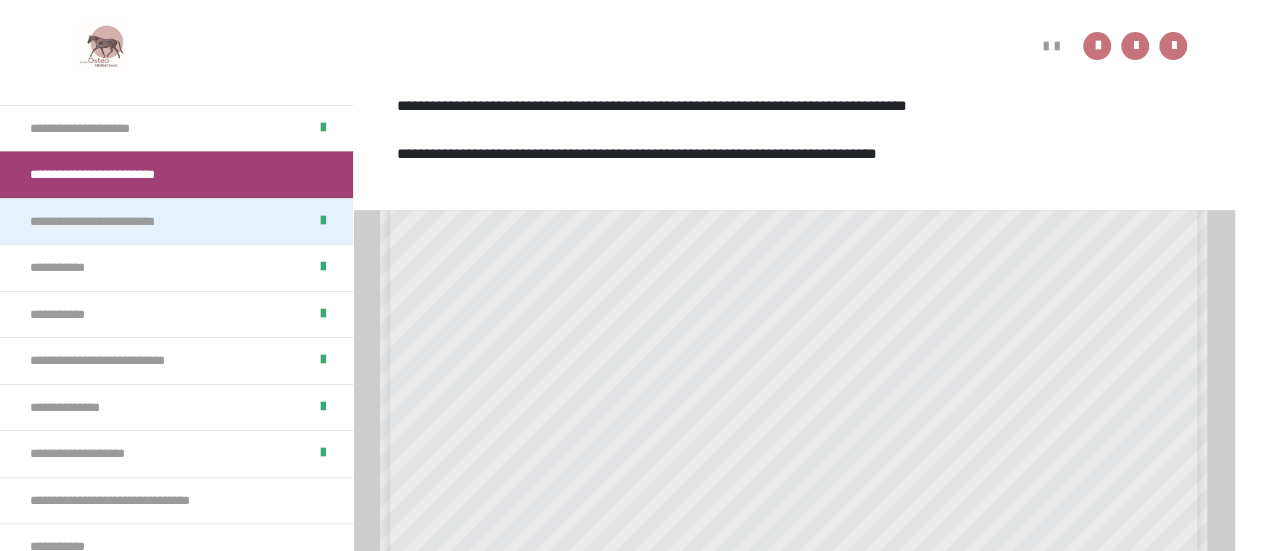 click on "**********" at bounding box center (131, 222) 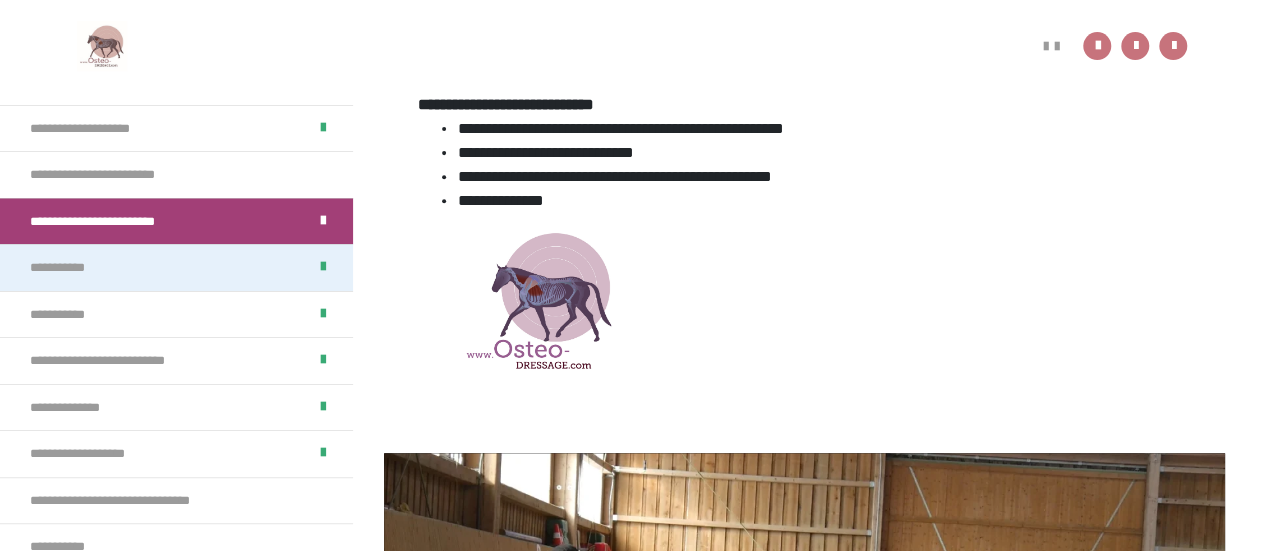 click on "**********" at bounding box center (74, 268) 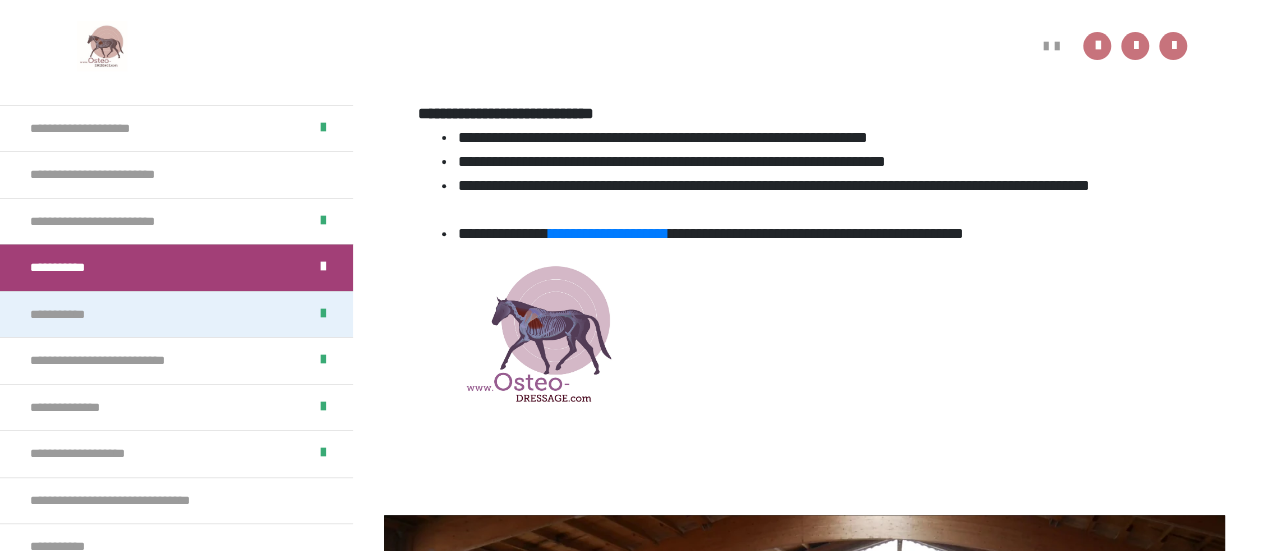 click on "**********" at bounding box center (73, 315) 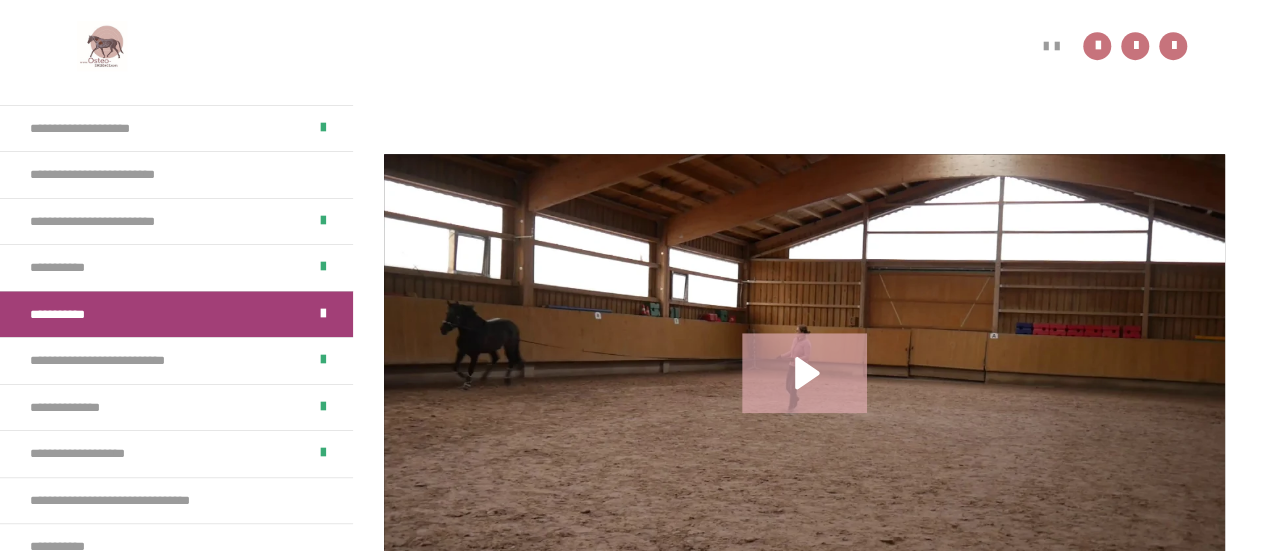 scroll, scrollTop: 622, scrollLeft: 0, axis: vertical 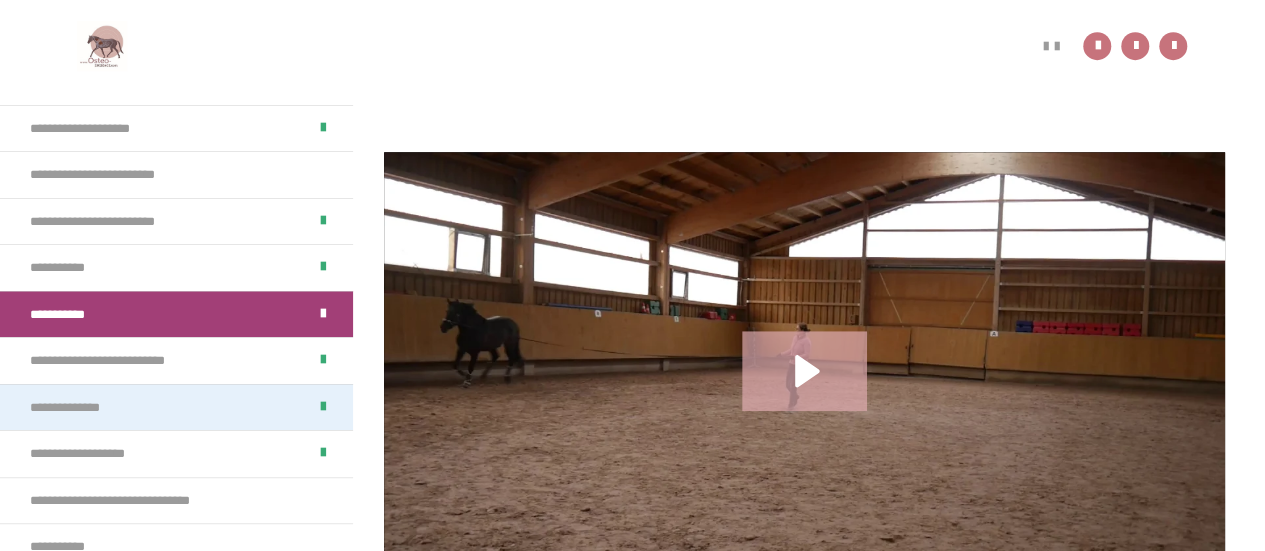 click on "**********" at bounding box center (84, 408) 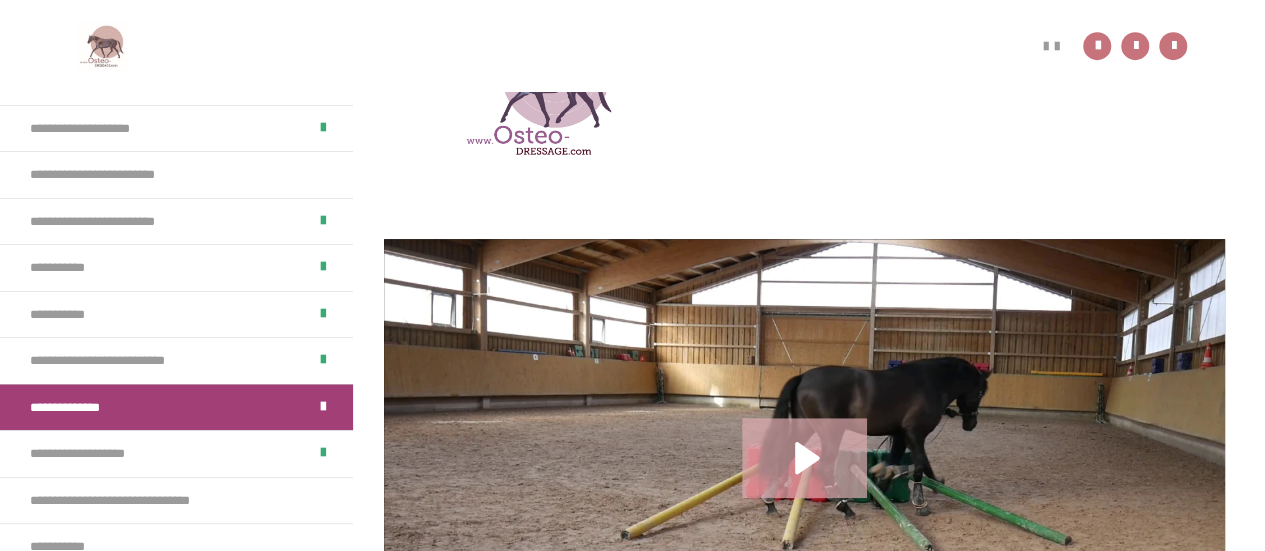 scroll, scrollTop: 560, scrollLeft: 0, axis: vertical 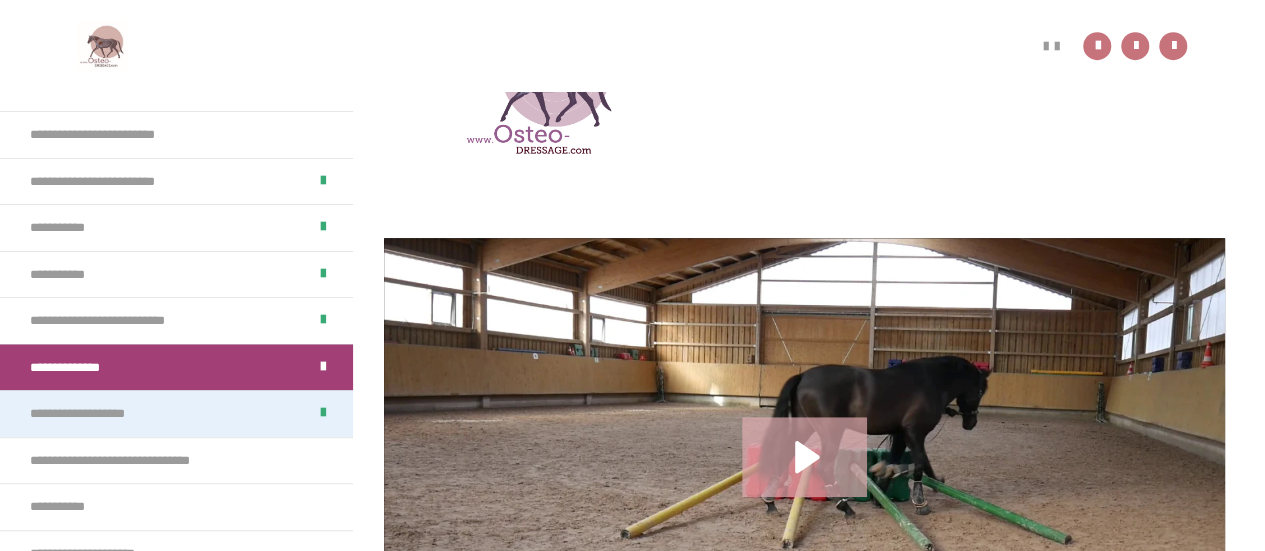 click on "**********" at bounding box center (103, 414) 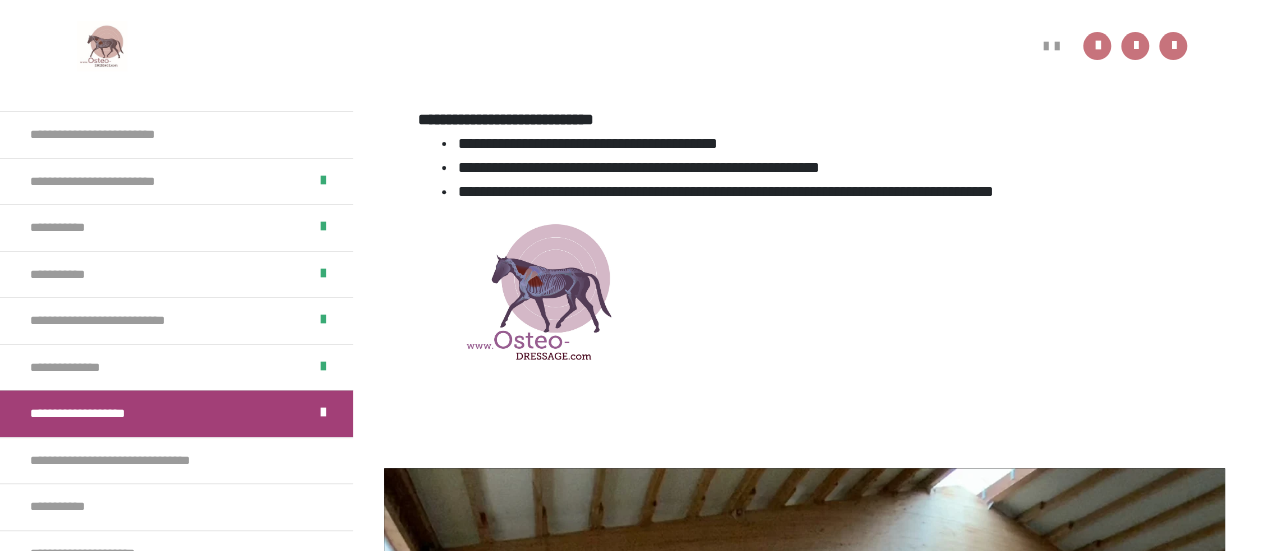 scroll, scrollTop: 278, scrollLeft: 0, axis: vertical 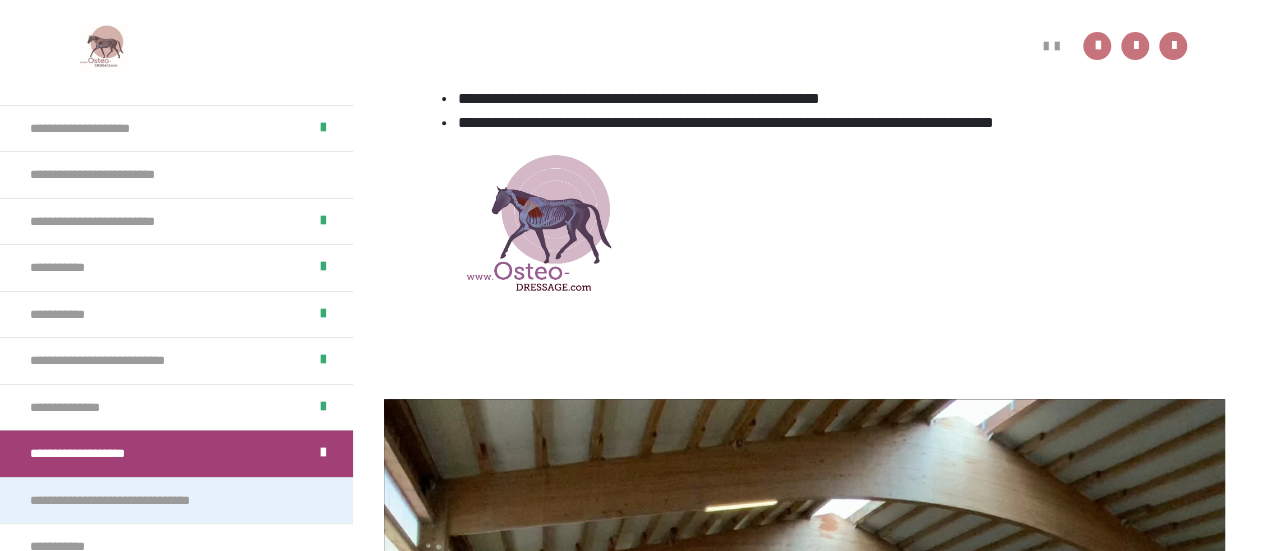 click on "**********" at bounding box center (146, 501) 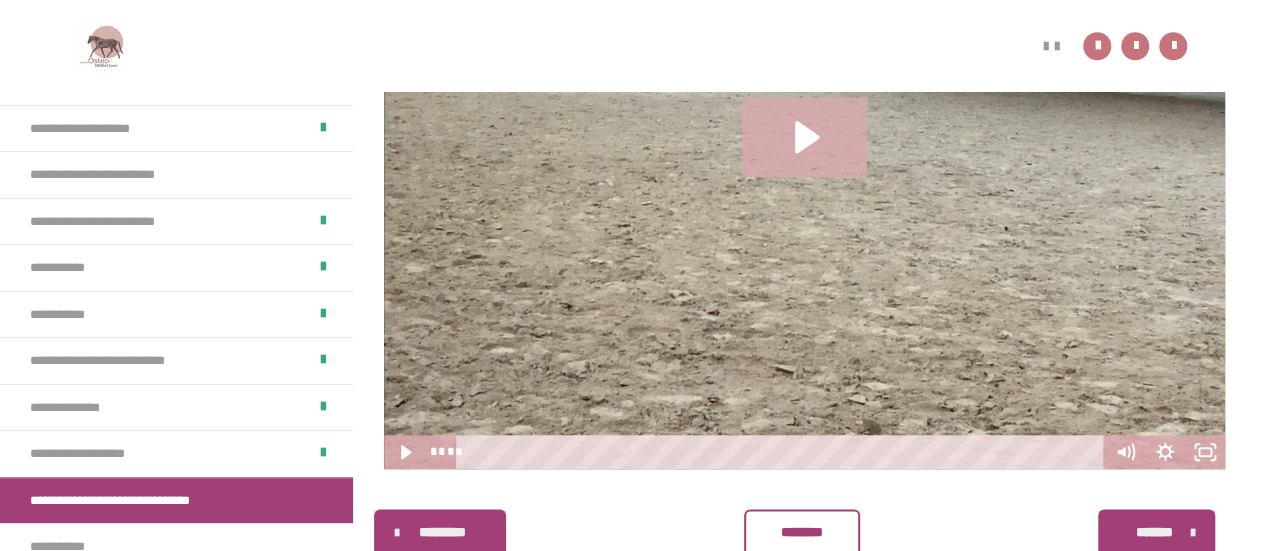 scroll, scrollTop: 936, scrollLeft: 0, axis: vertical 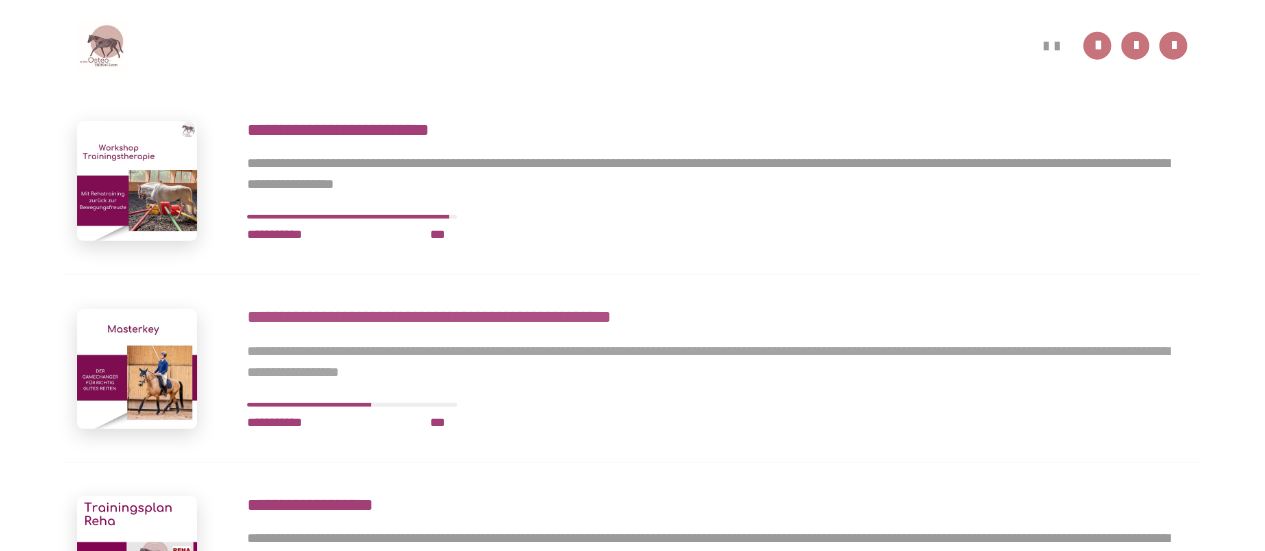 click on "**********" at bounding box center (717, 317) 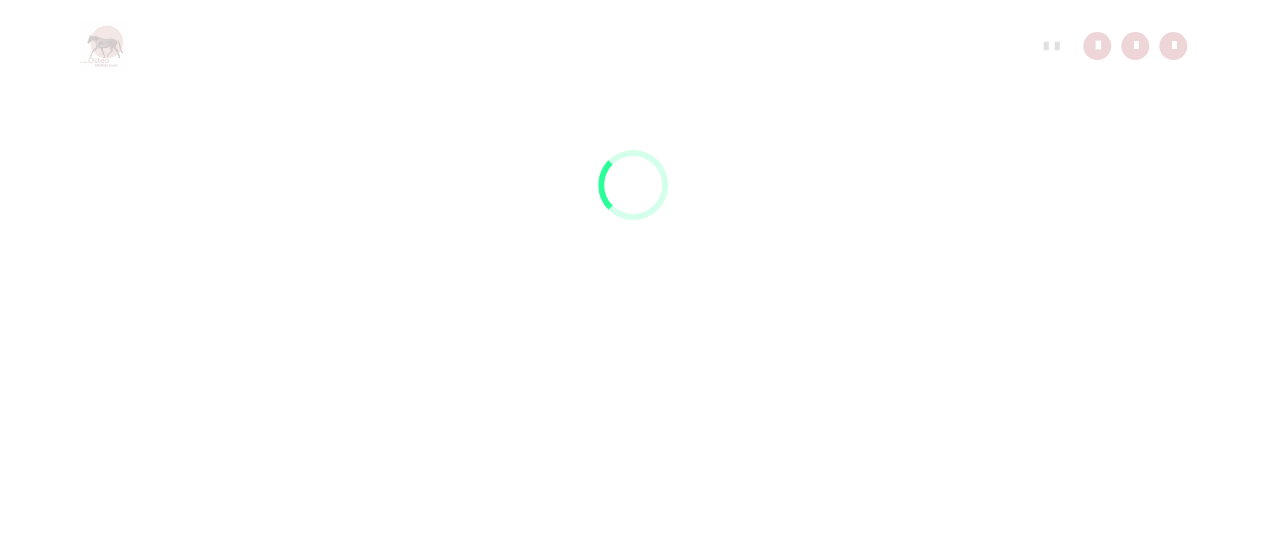 scroll, scrollTop: 91, scrollLeft: 0, axis: vertical 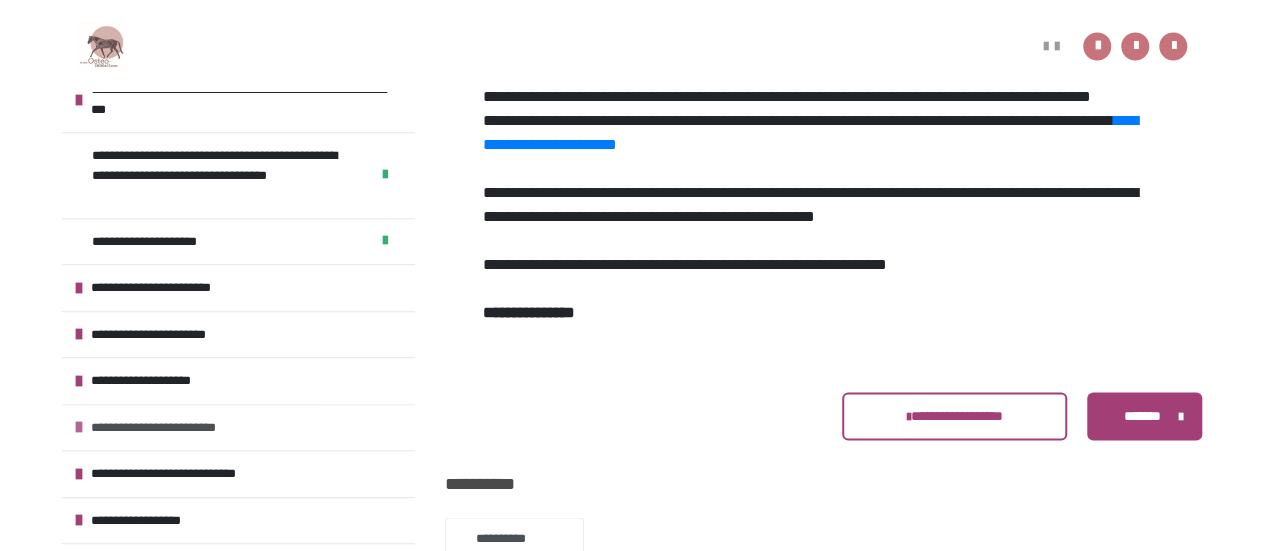 click at bounding box center (79, 427) 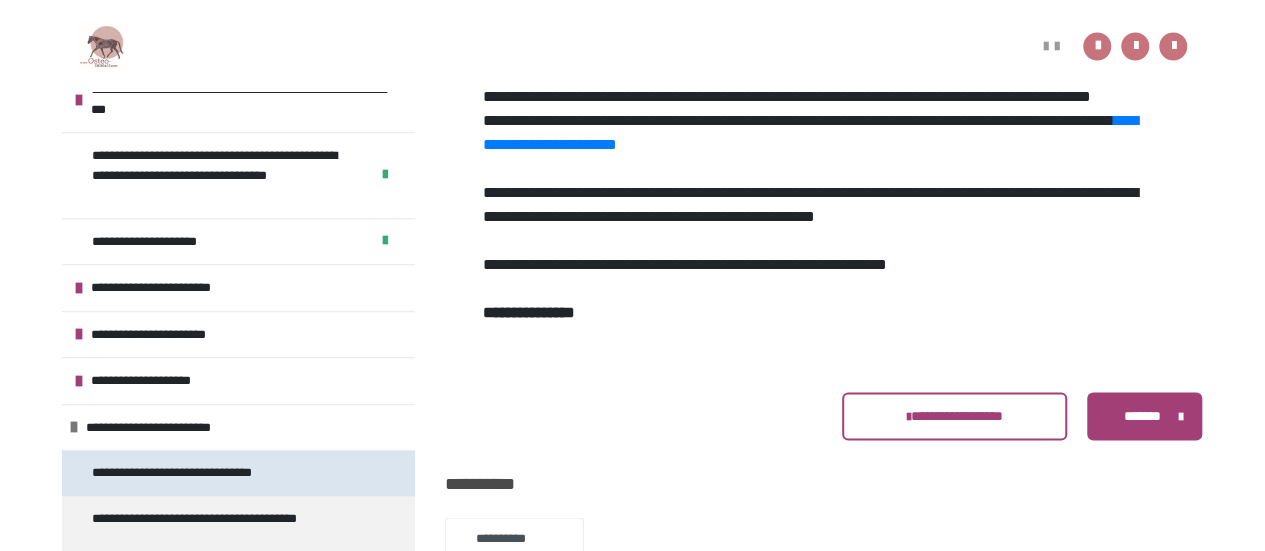 click on "**********" at bounding box center (213, 473) 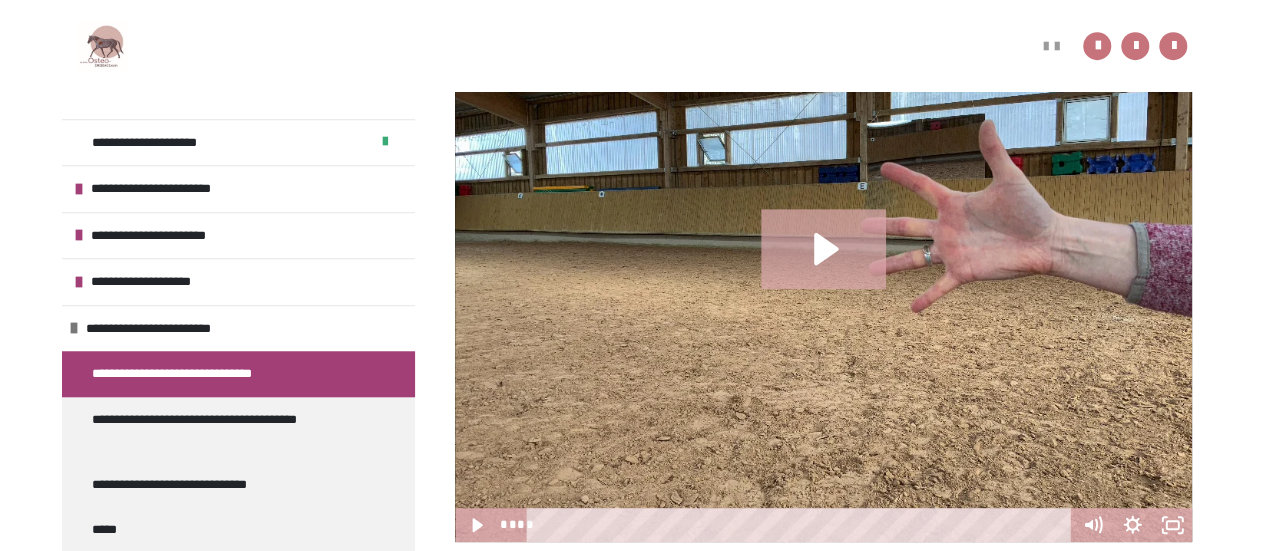 scroll, scrollTop: 730, scrollLeft: 0, axis: vertical 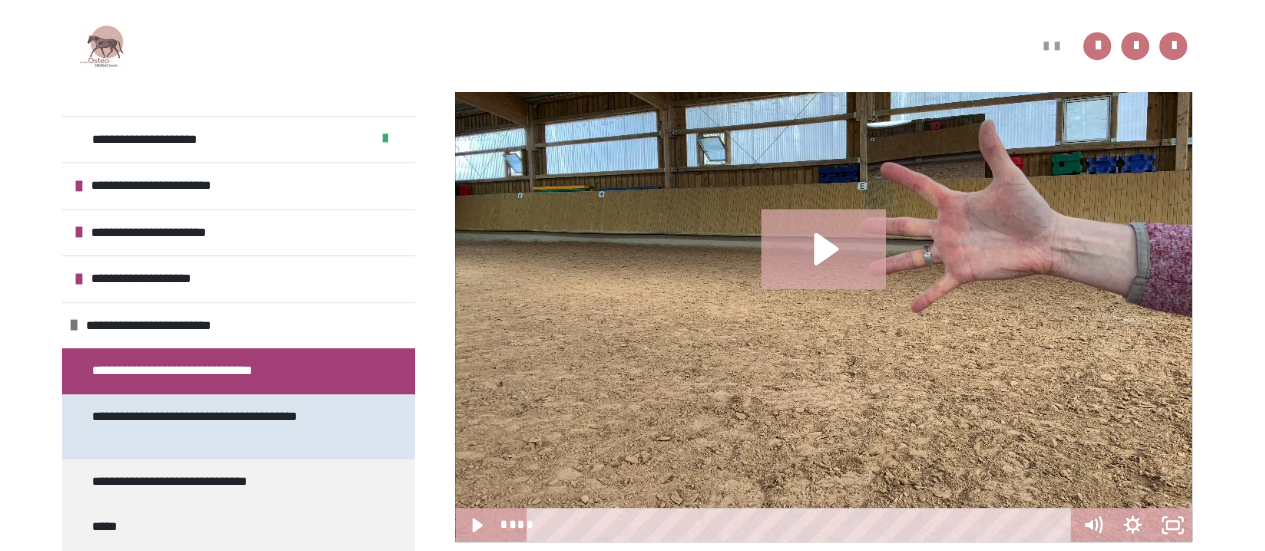 click on "**********" at bounding box center (223, 426) 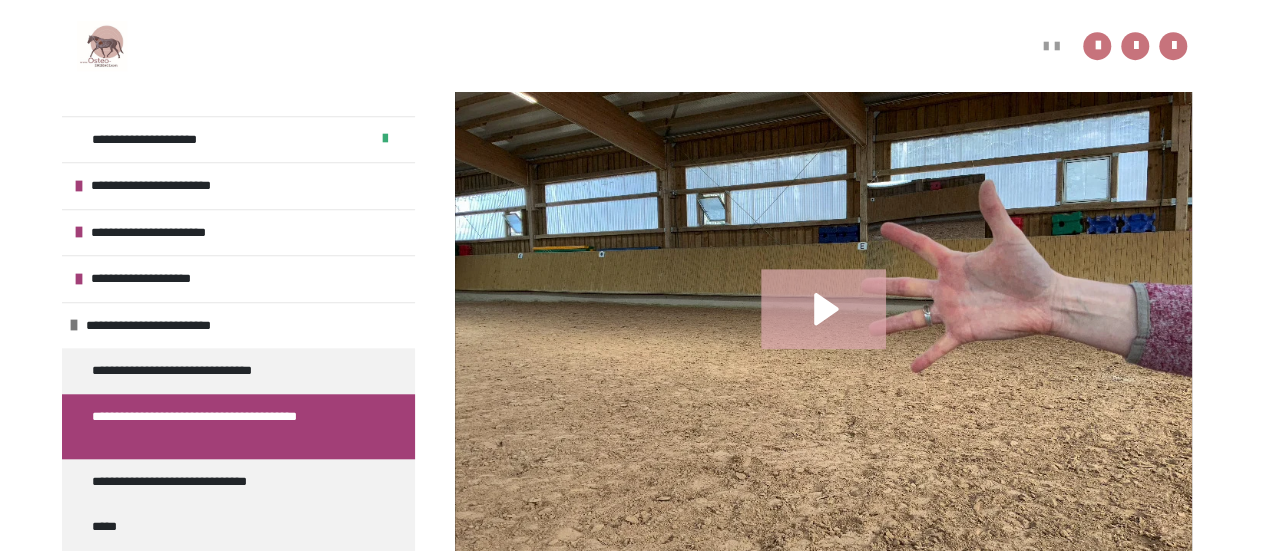 scroll, scrollTop: 559, scrollLeft: 0, axis: vertical 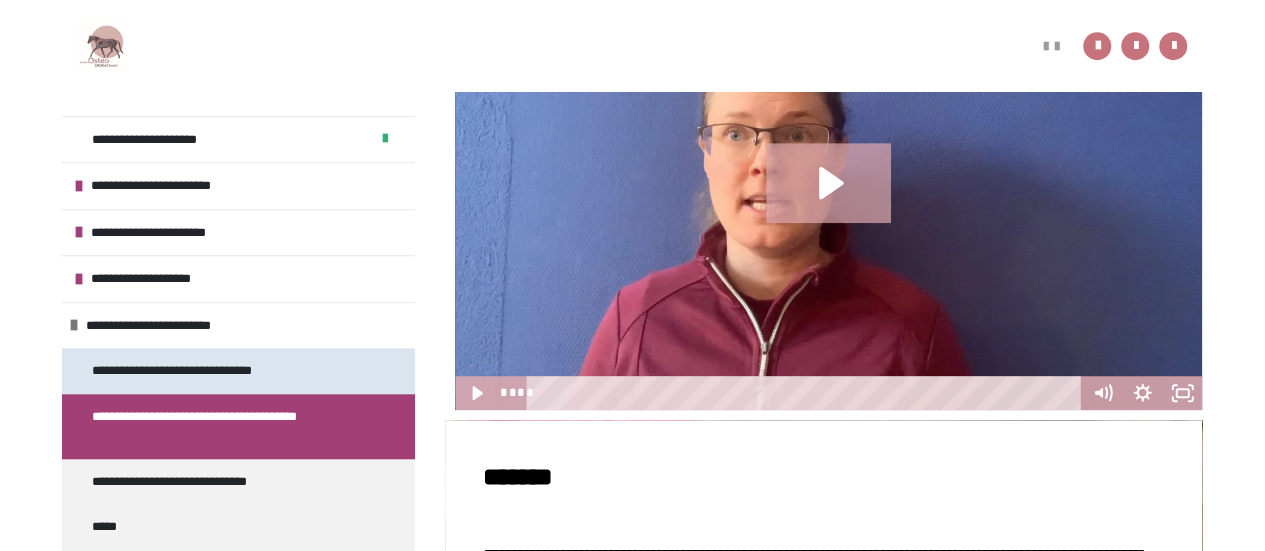 click on "**********" at bounding box center [213, 371] 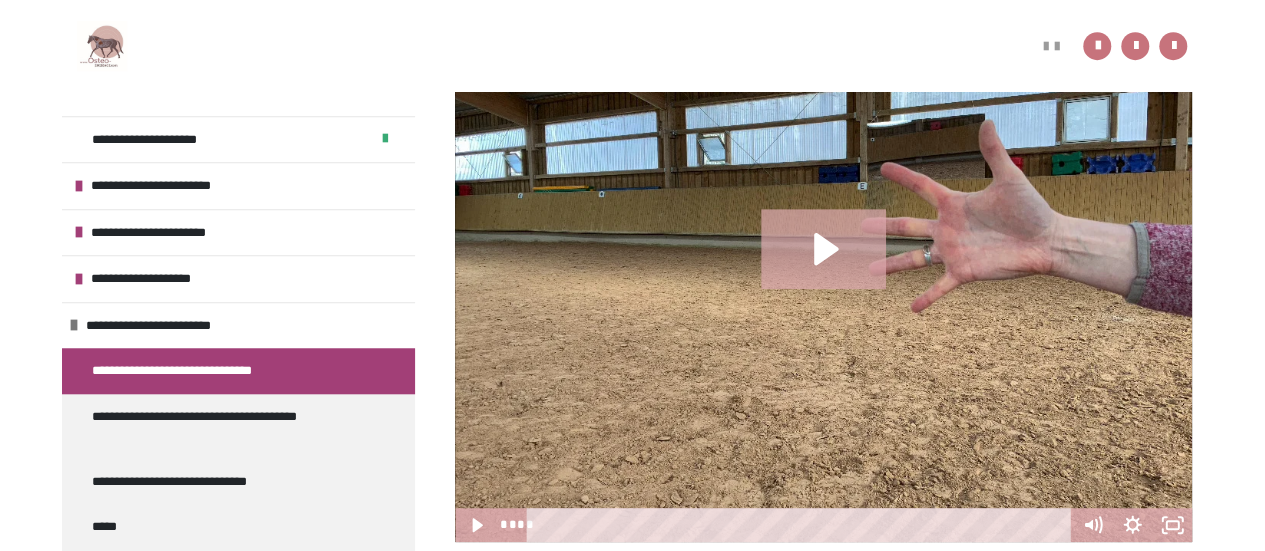 click 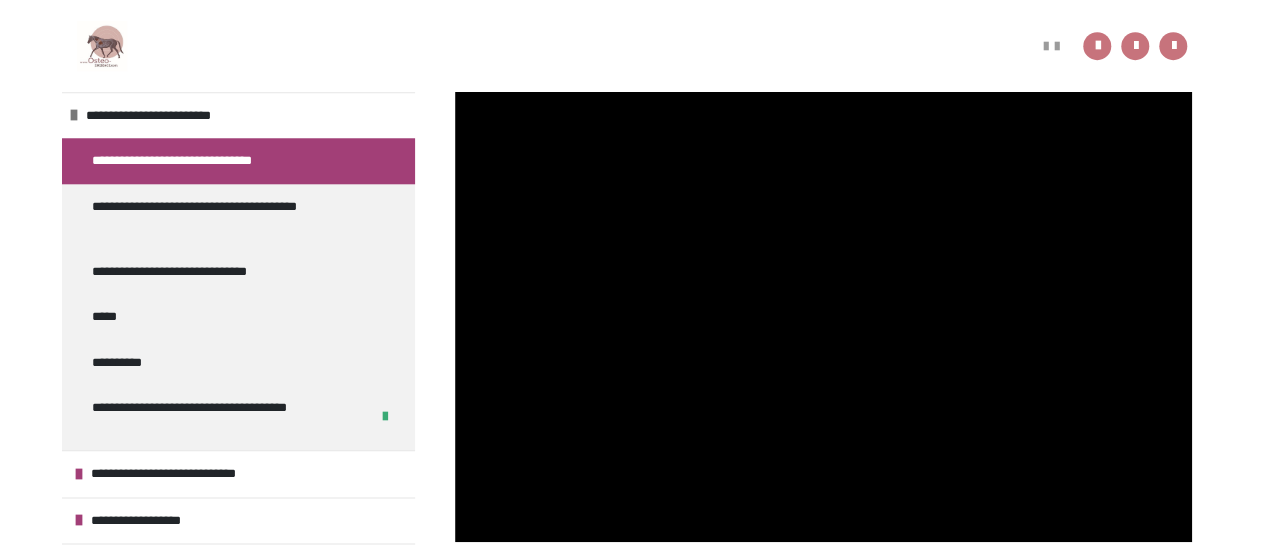 scroll, scrollTop: 942, scrollLeft: 0, axis: vertical 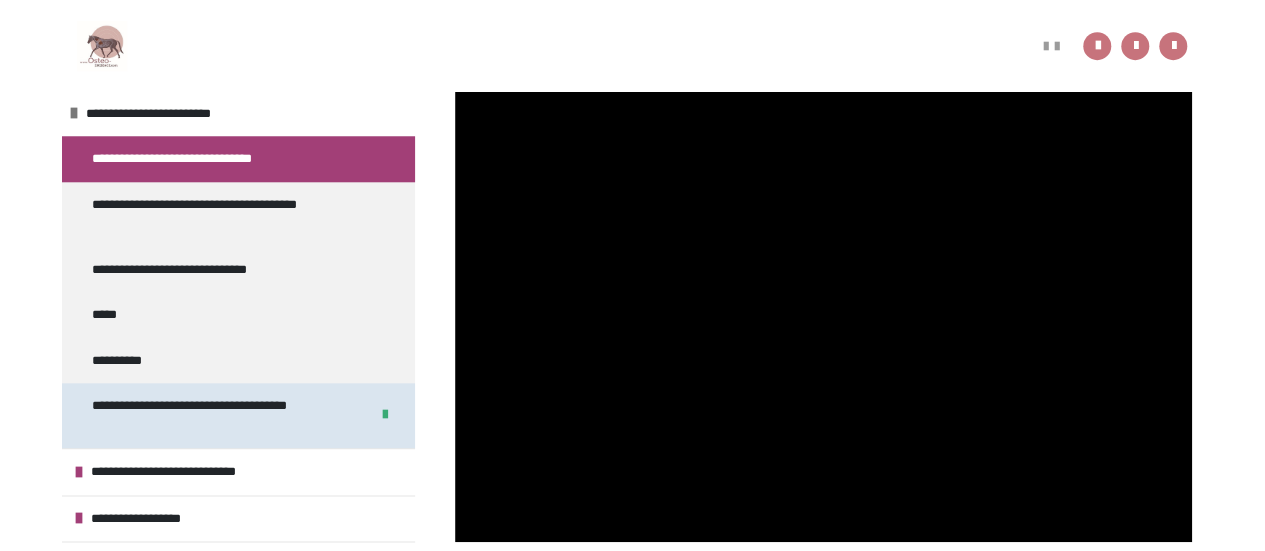 click on "**********" at bounding box center (215, 415) 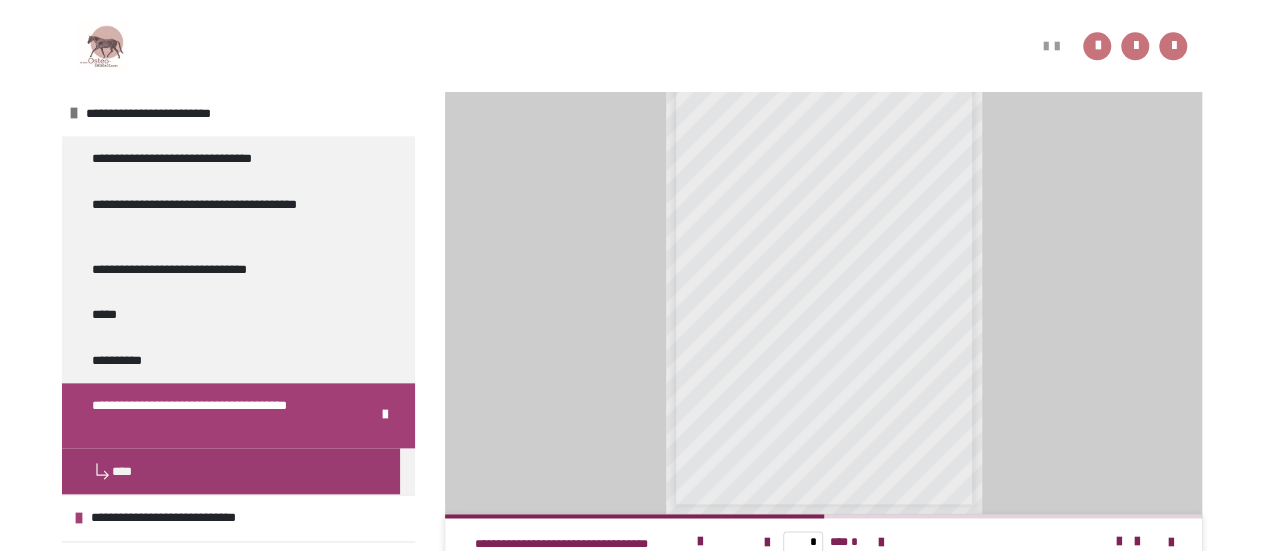 scroll, scrollTop: 1230, scrollLeft: 0, axis: vertical 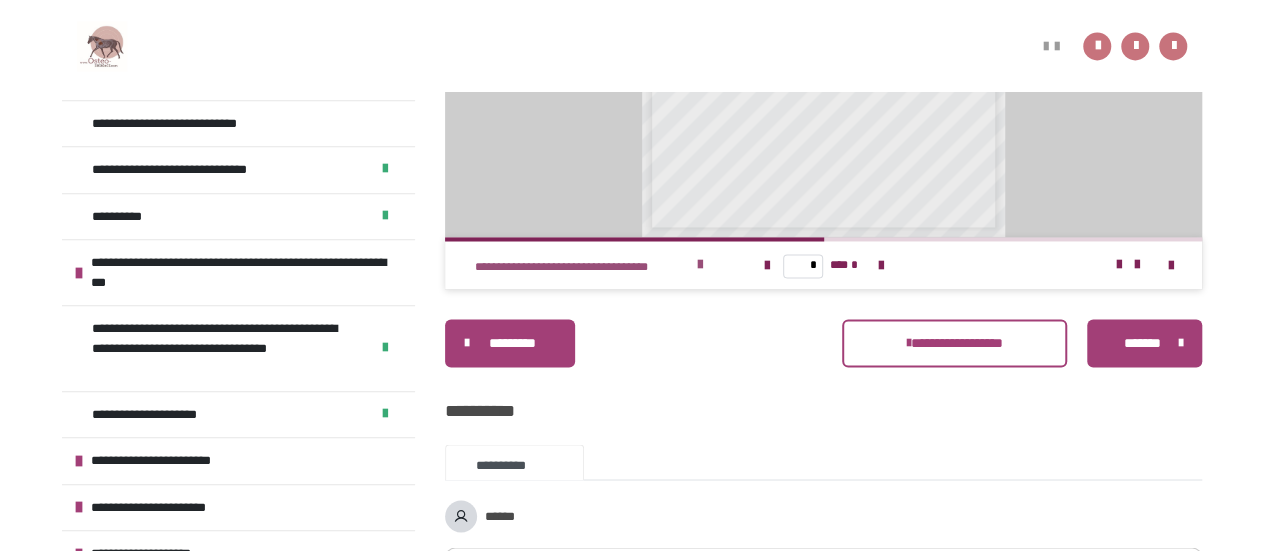 click at bounding box center (700, 265) 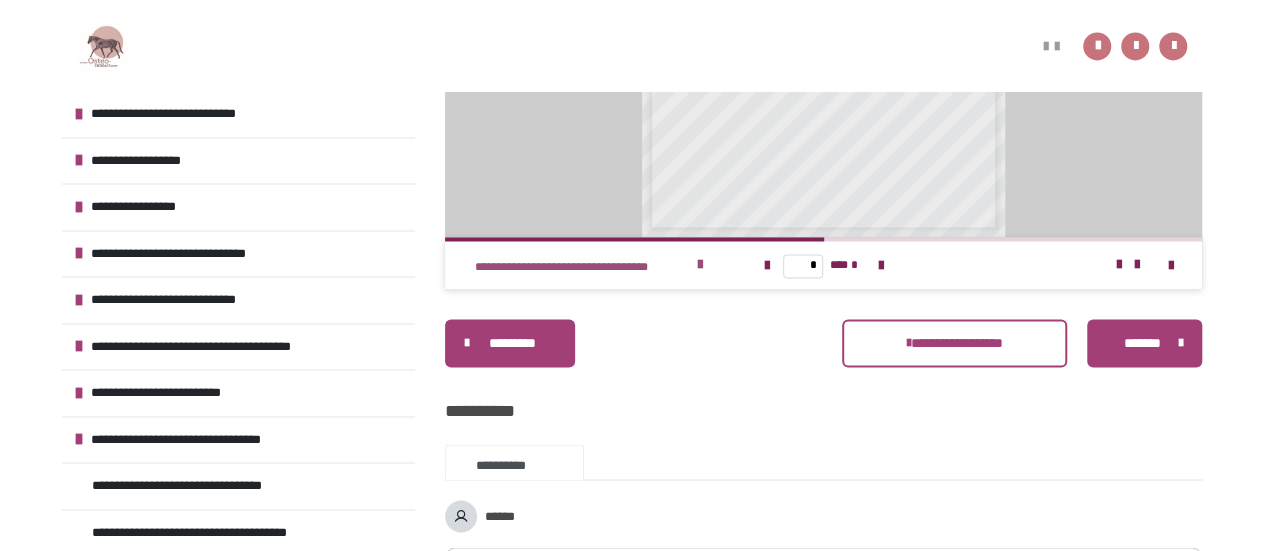 scroll, scrollTop: 1354, scrollLeft: 0, axis: vertical 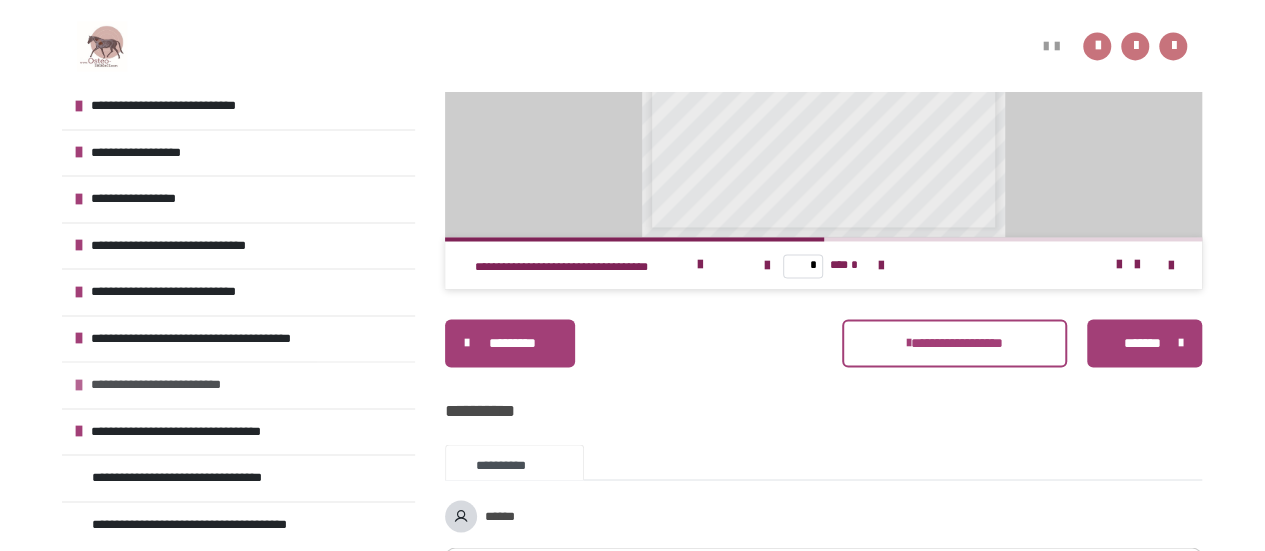 click on "**********" at bounding box center (181, 385) 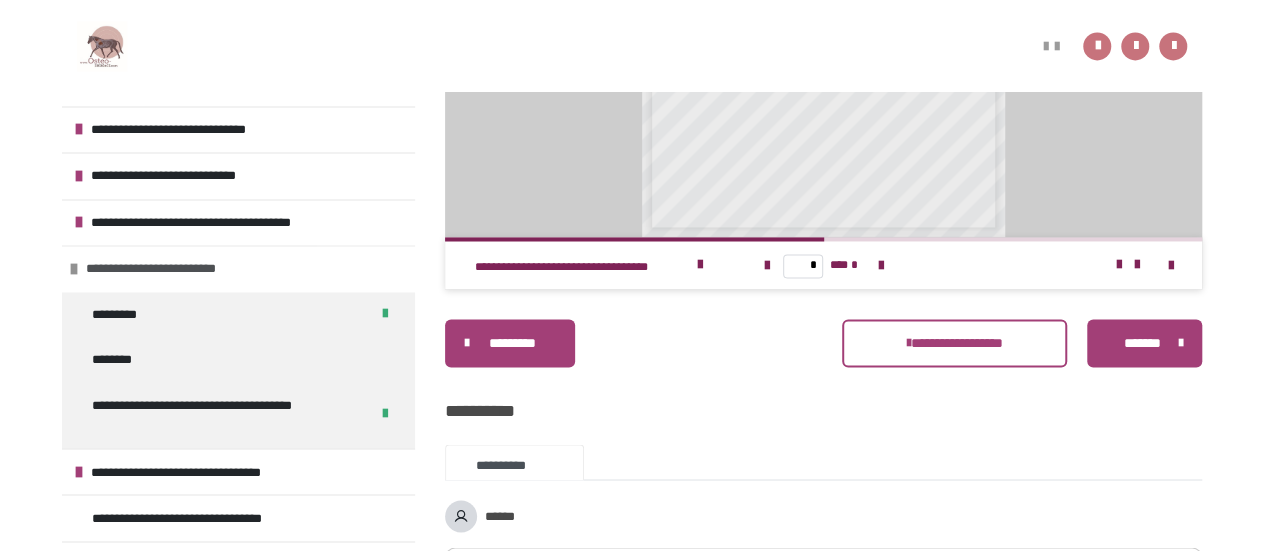 scroll, scrollTop: 1476, scrollLeft: 0, axis: vertical 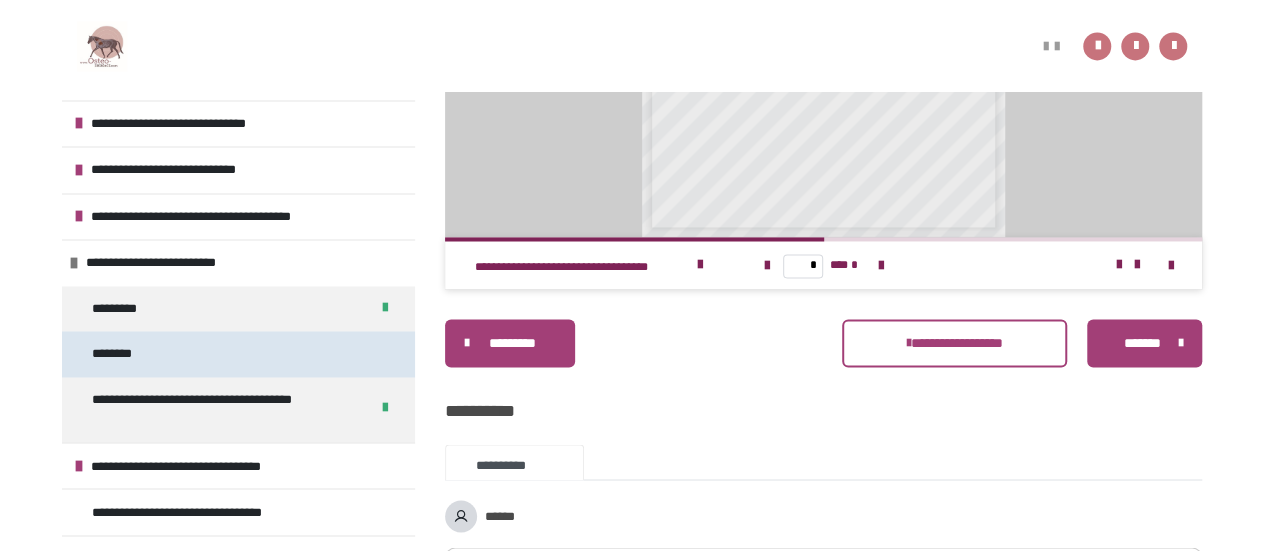 click on "********" at bounding box center (120, 354) 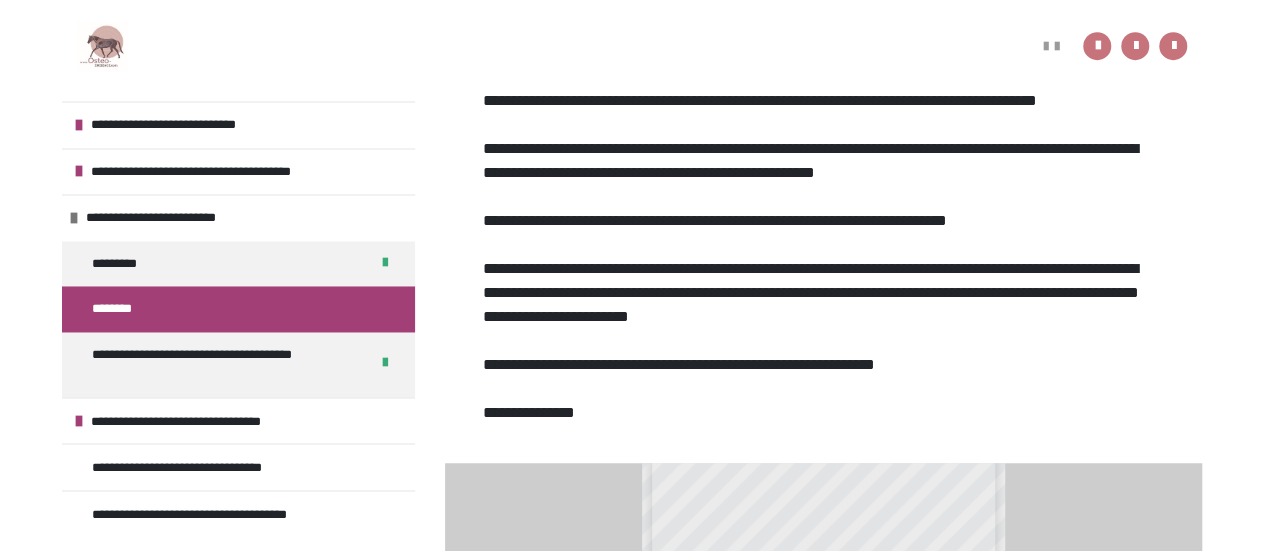 scroll, scrollTop: 1430, scrollLeft: 0, axis: vertical 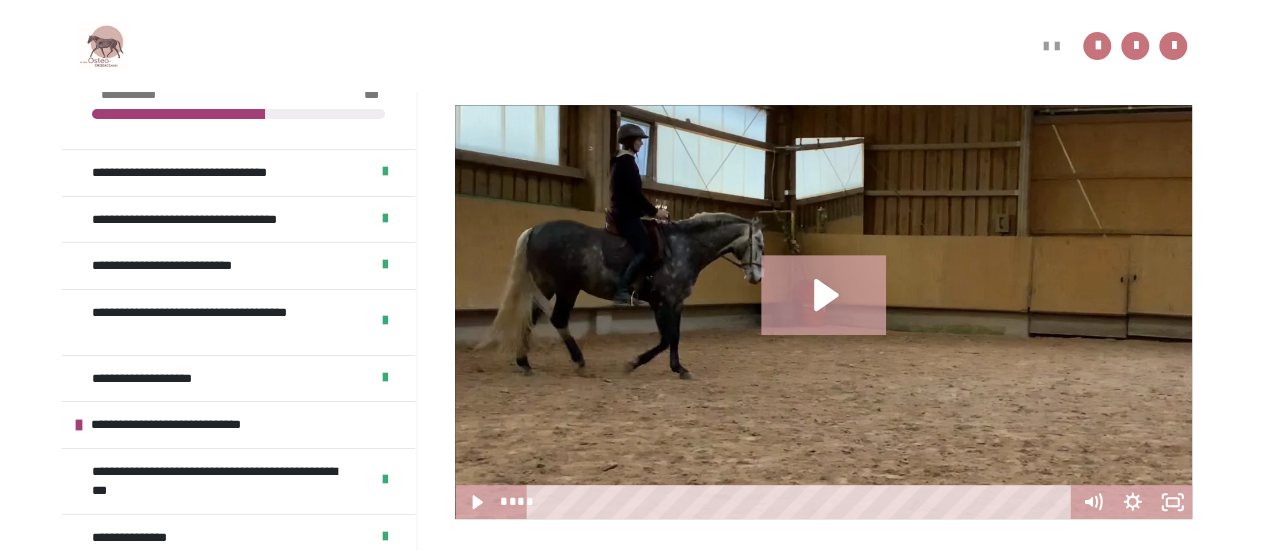 click 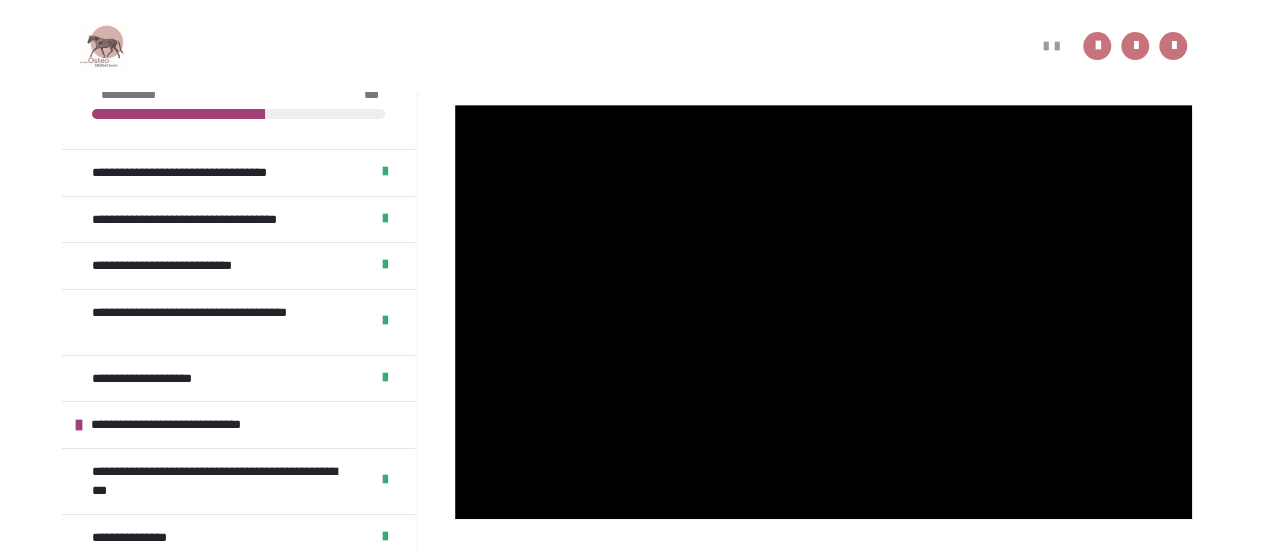 click at bounding box center (823, 312) 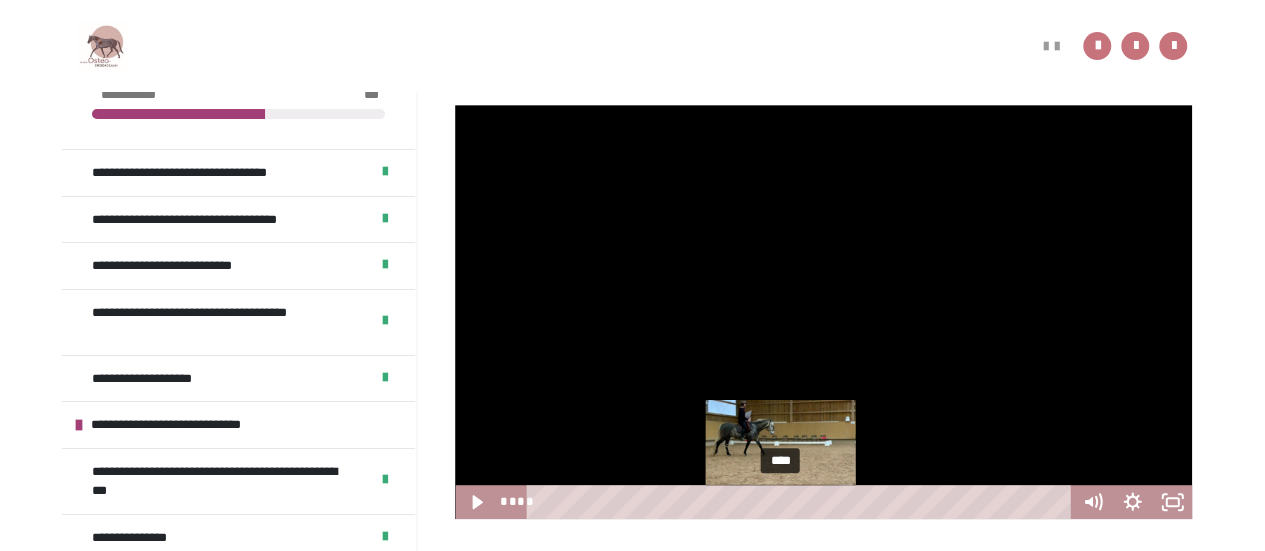 click at bounding box center (780, 501) 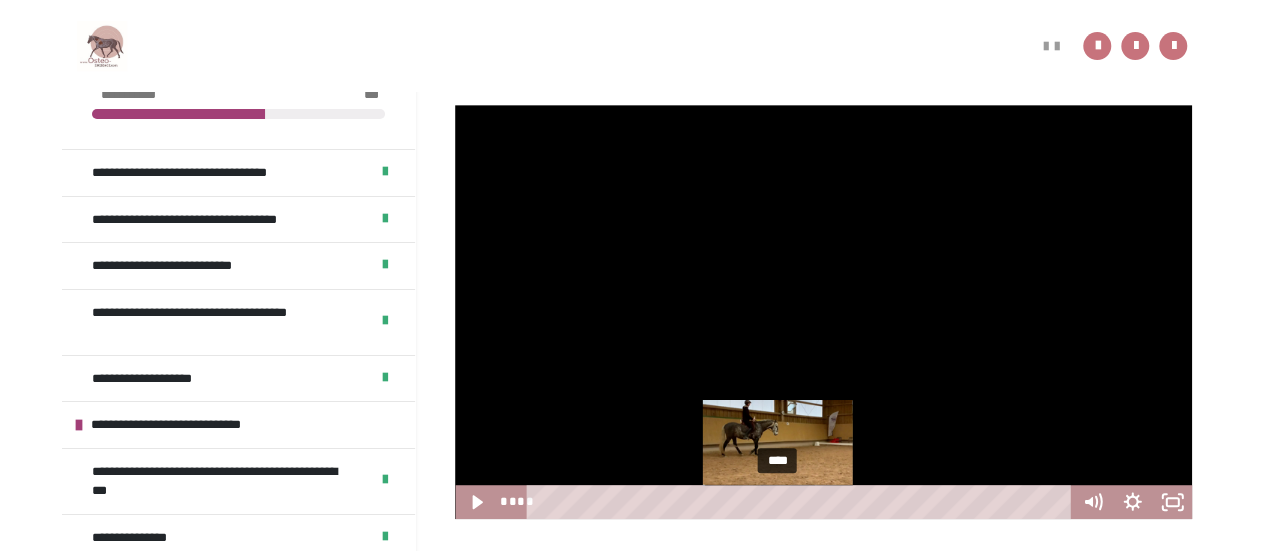 click at bounding box center (823, 312) 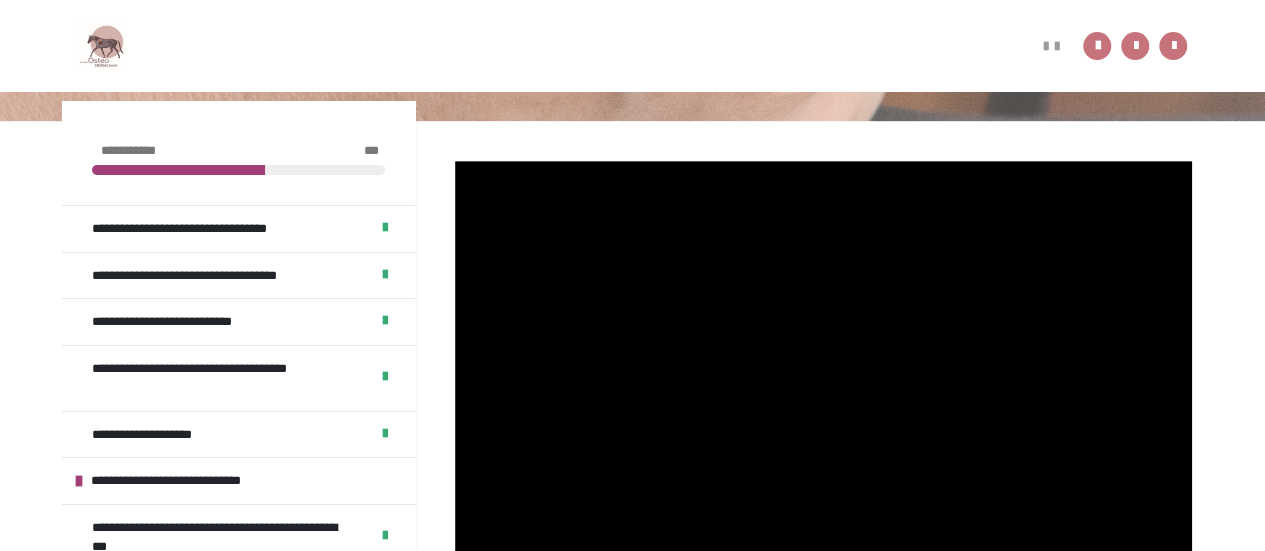 scroll, scrollTop: 338, scrollLeft: 0, axis: vertical 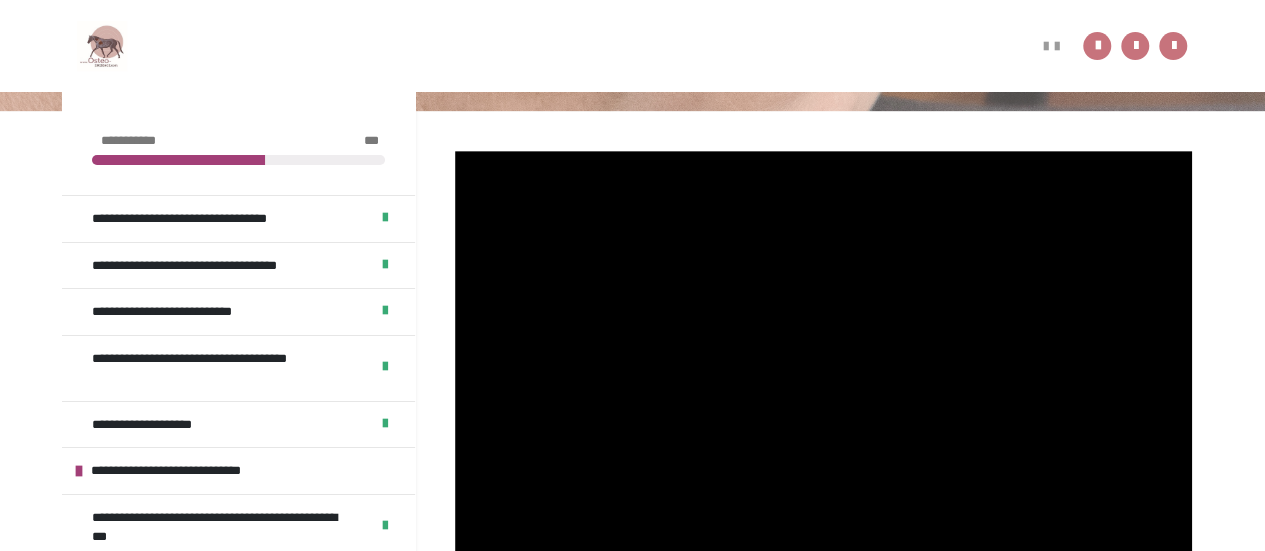 click at bounding box center [823, 358] 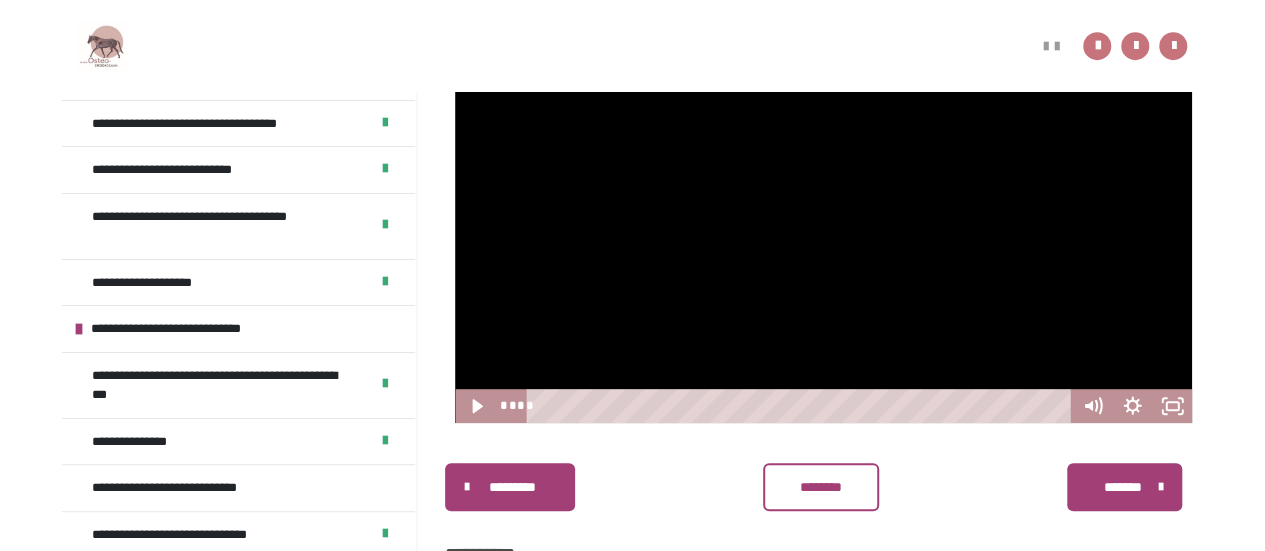 scroll, scrollTop: 487, scrollLeft: 0, axis: vertical 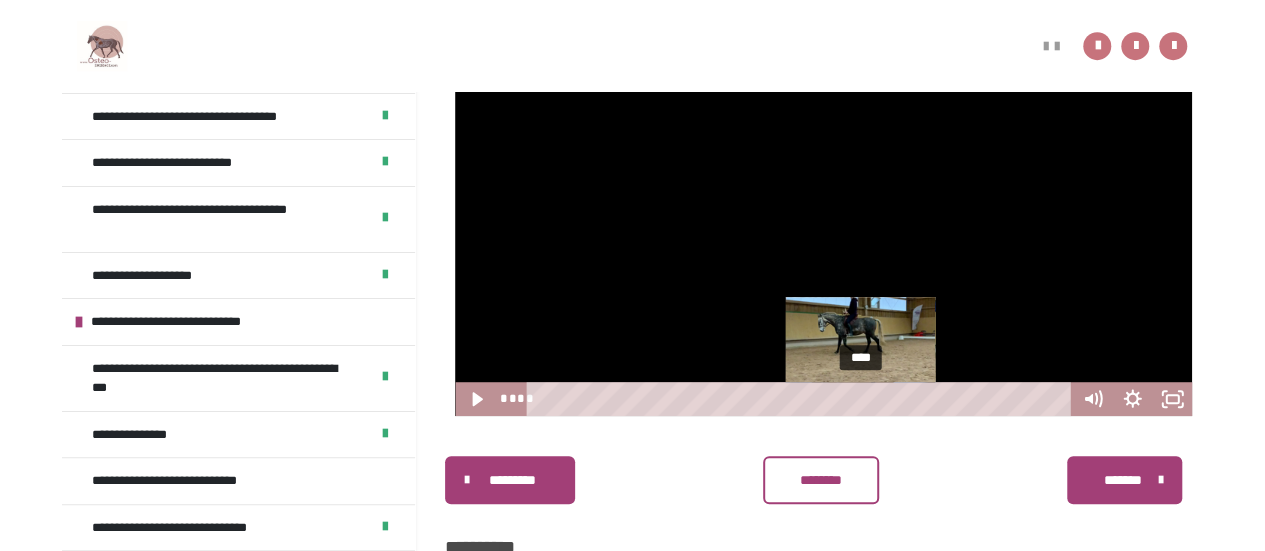 click at bounding box center (823, 209) 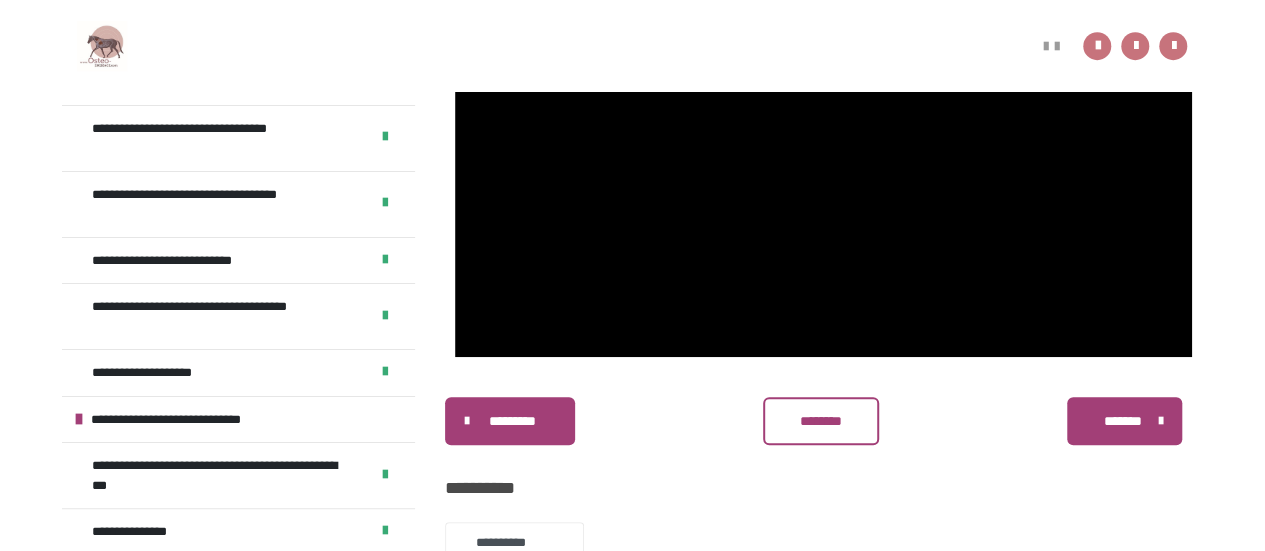 scroll, scrollTop: 549, scrollLeft: 0, axis: vertical 